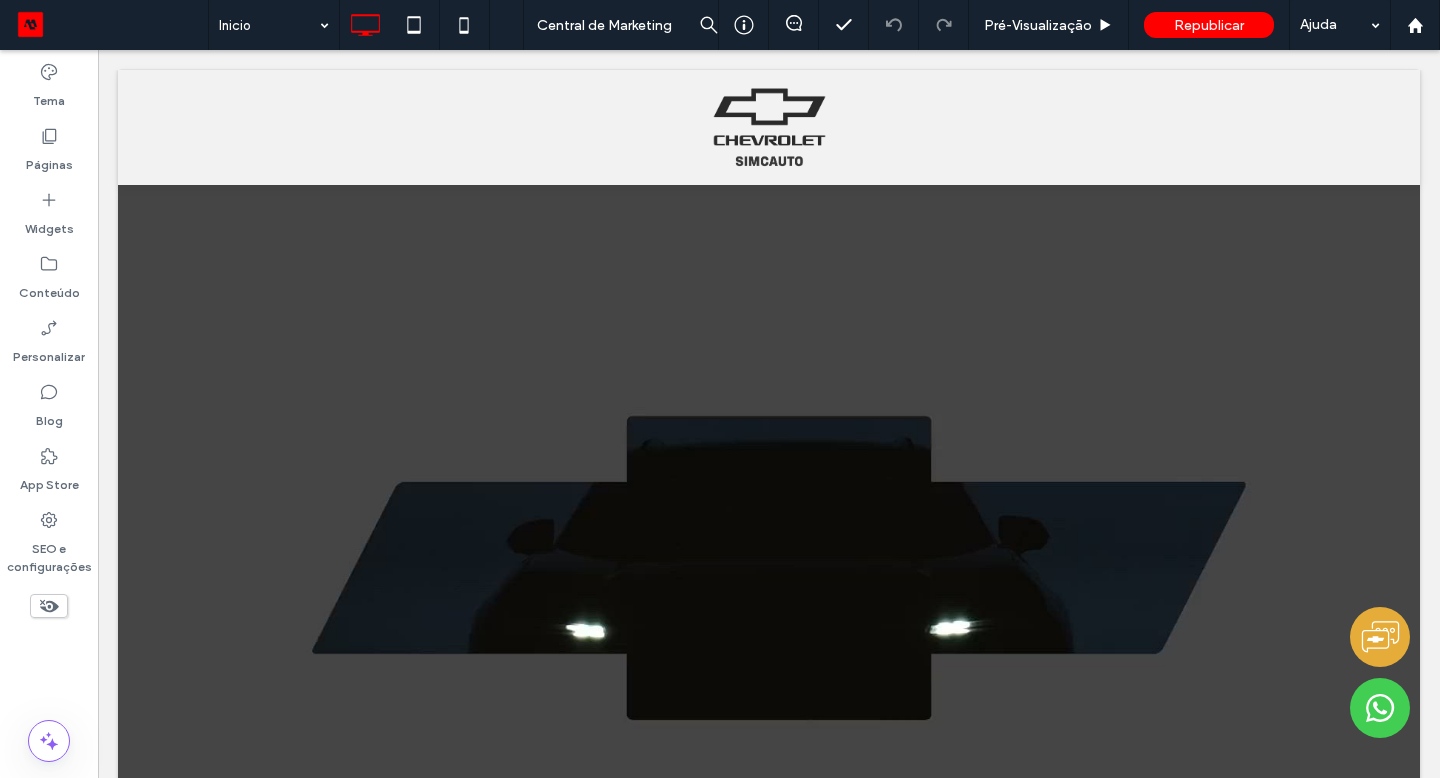 scroll, scrollTop: 0, scrollLeft: 0, axis: both 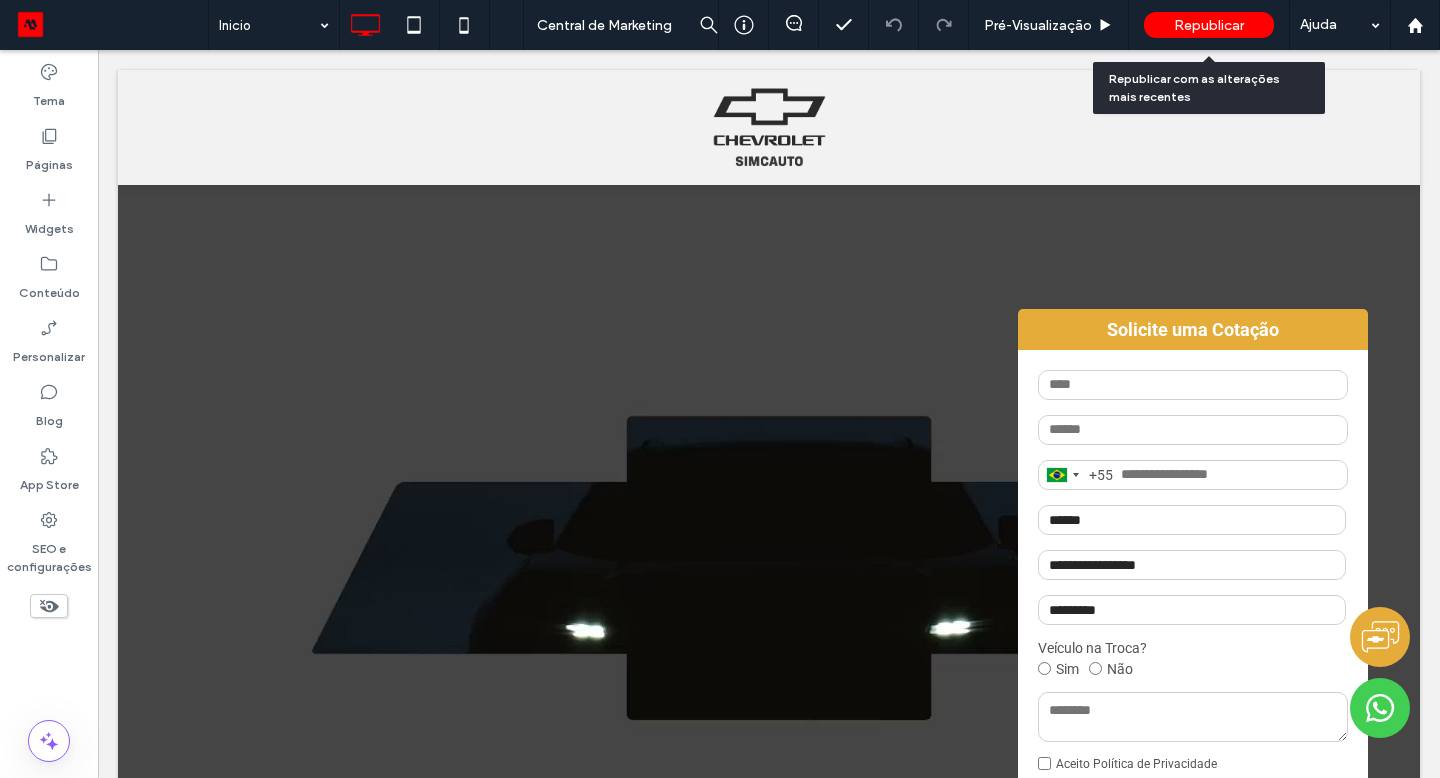 click on "Republicar" at bounding box center [1209, 25] 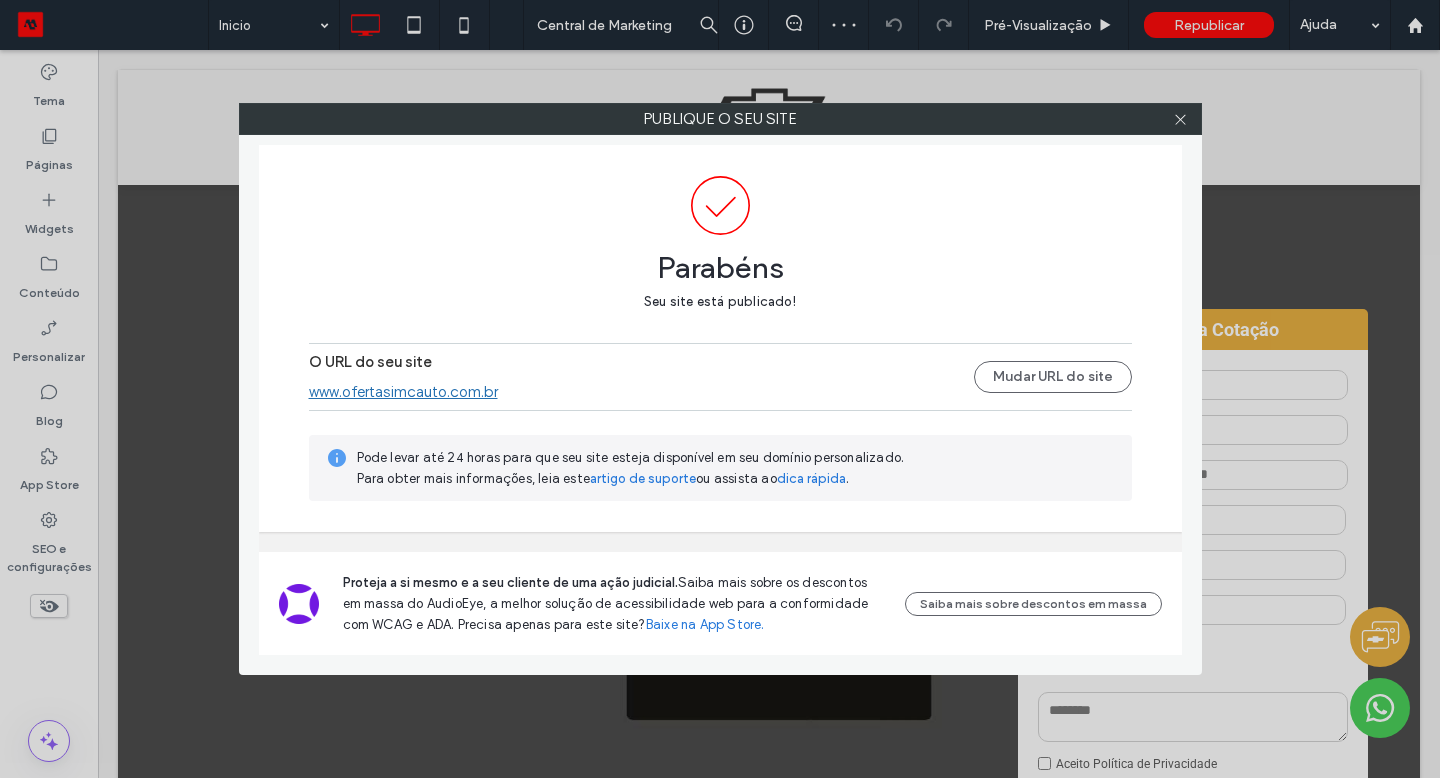click on "www.ofertasimcauto.com.br" at bounding box center (403, 392) 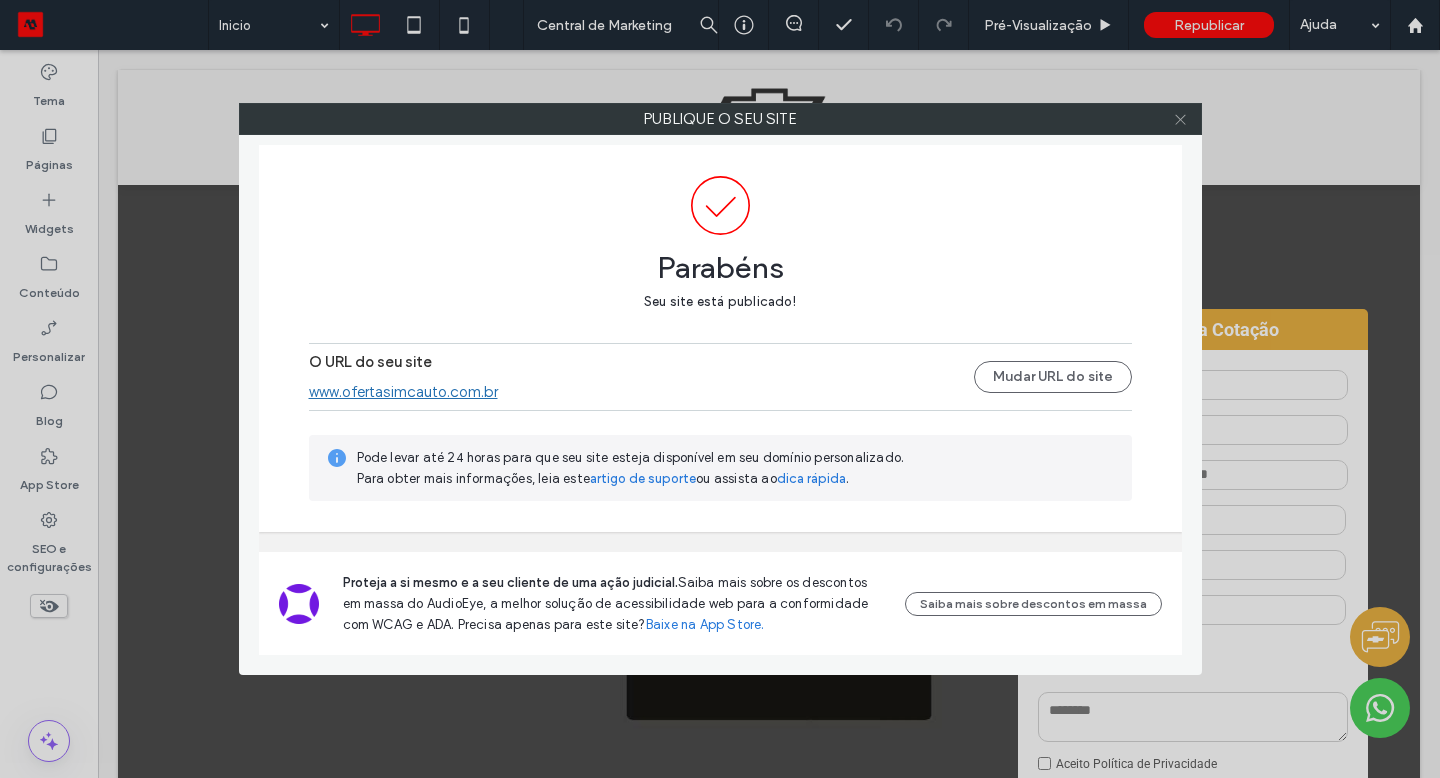 click 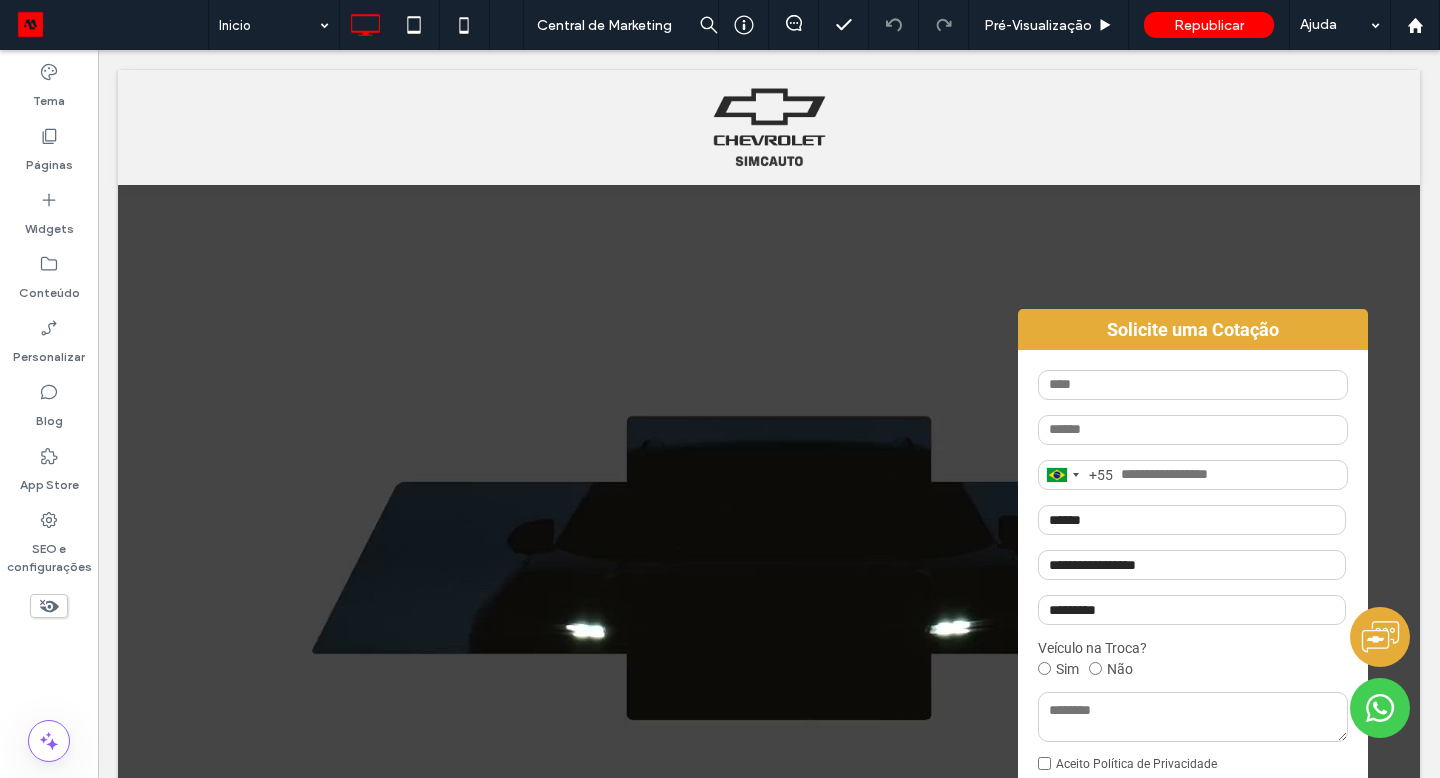 click on "SEO e configurações" at bounding box center [49, 553] 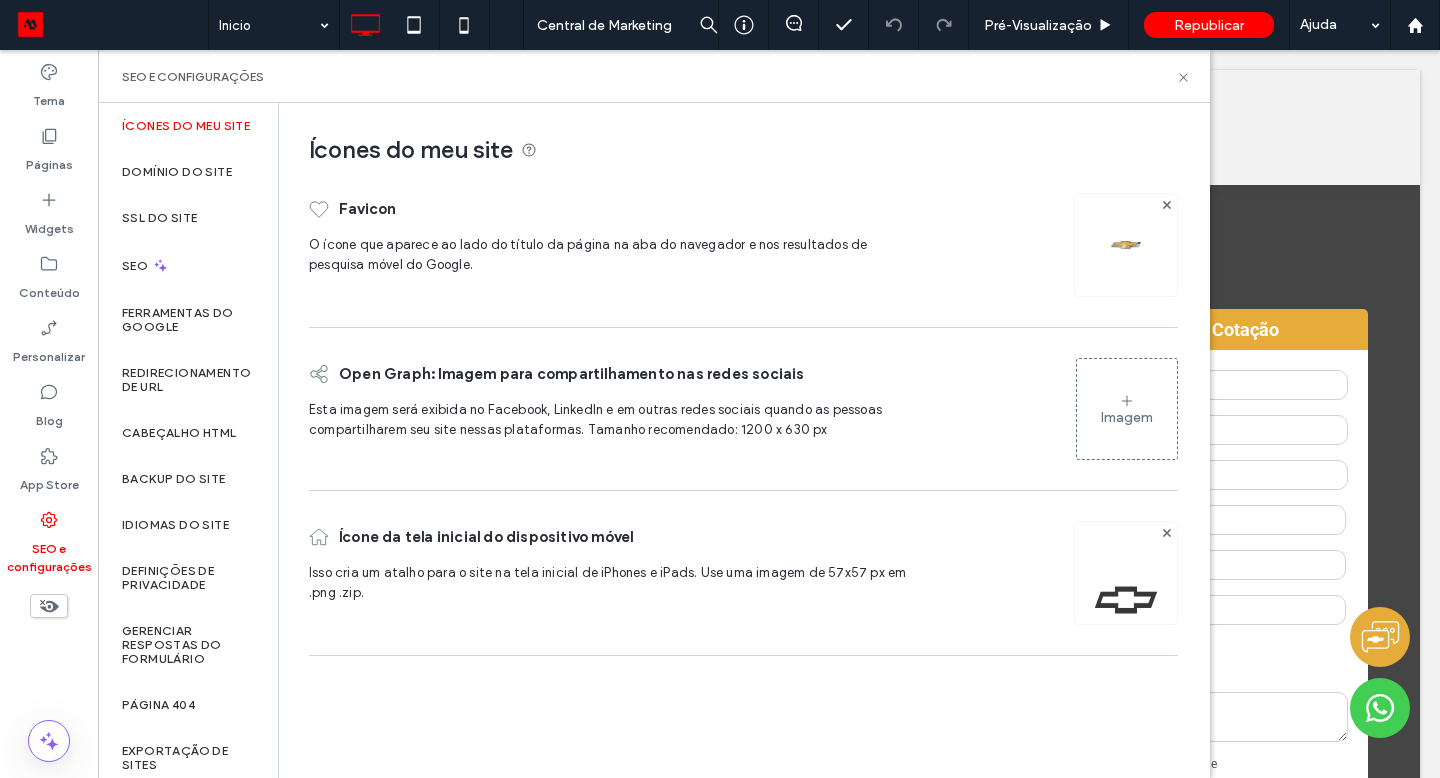 click on "Domínio do site" at bounding box center (188, 172) 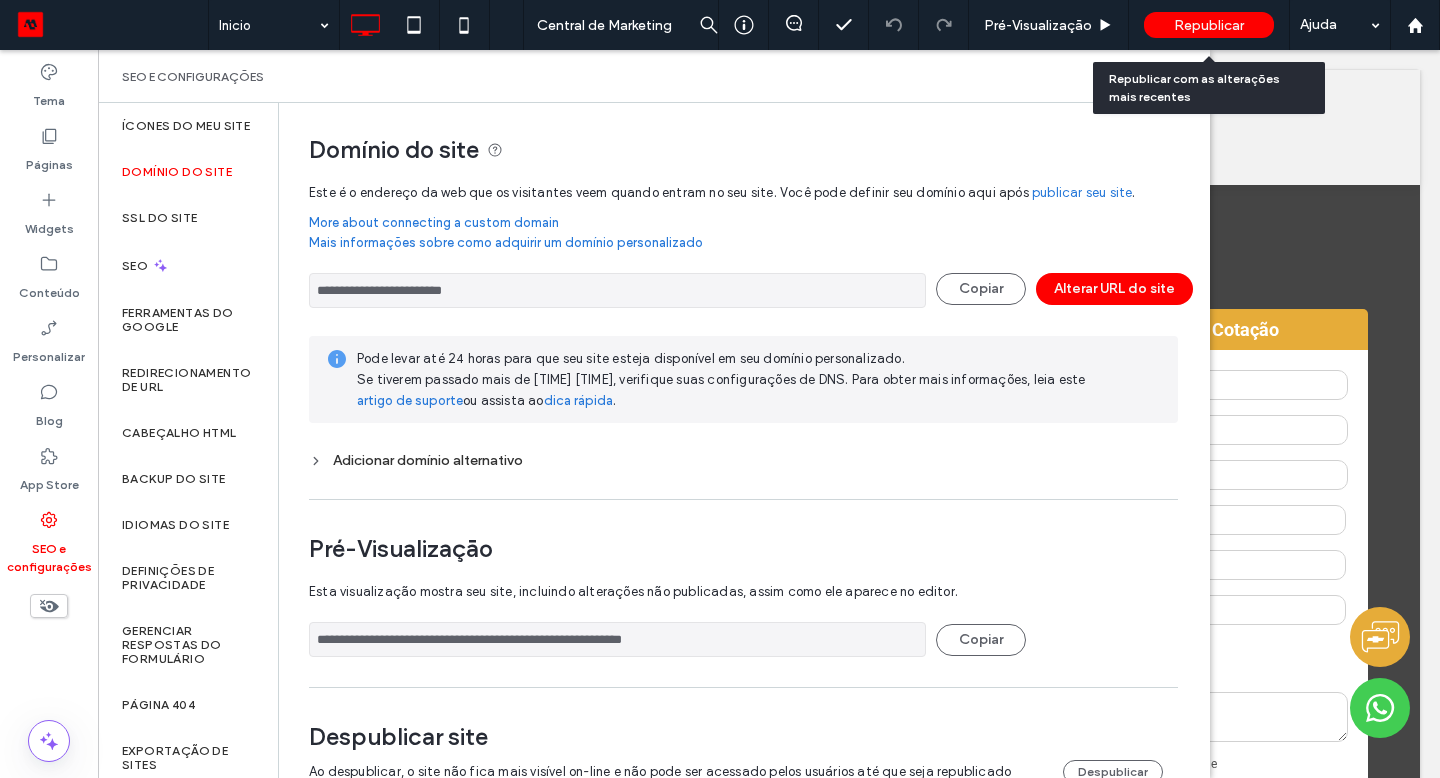 click on "Republicar com as alterações mais recentes" at bounding box center (1209, 88) 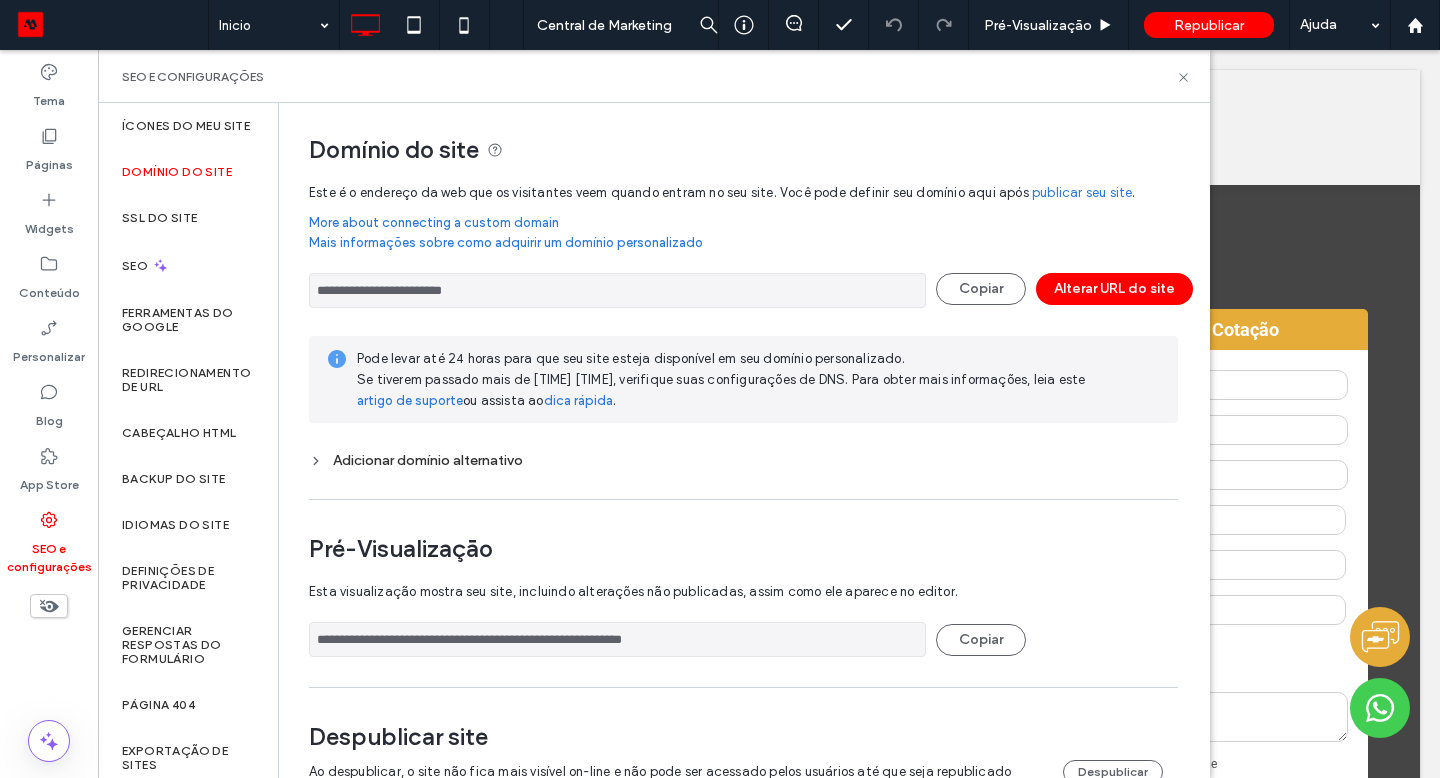 click 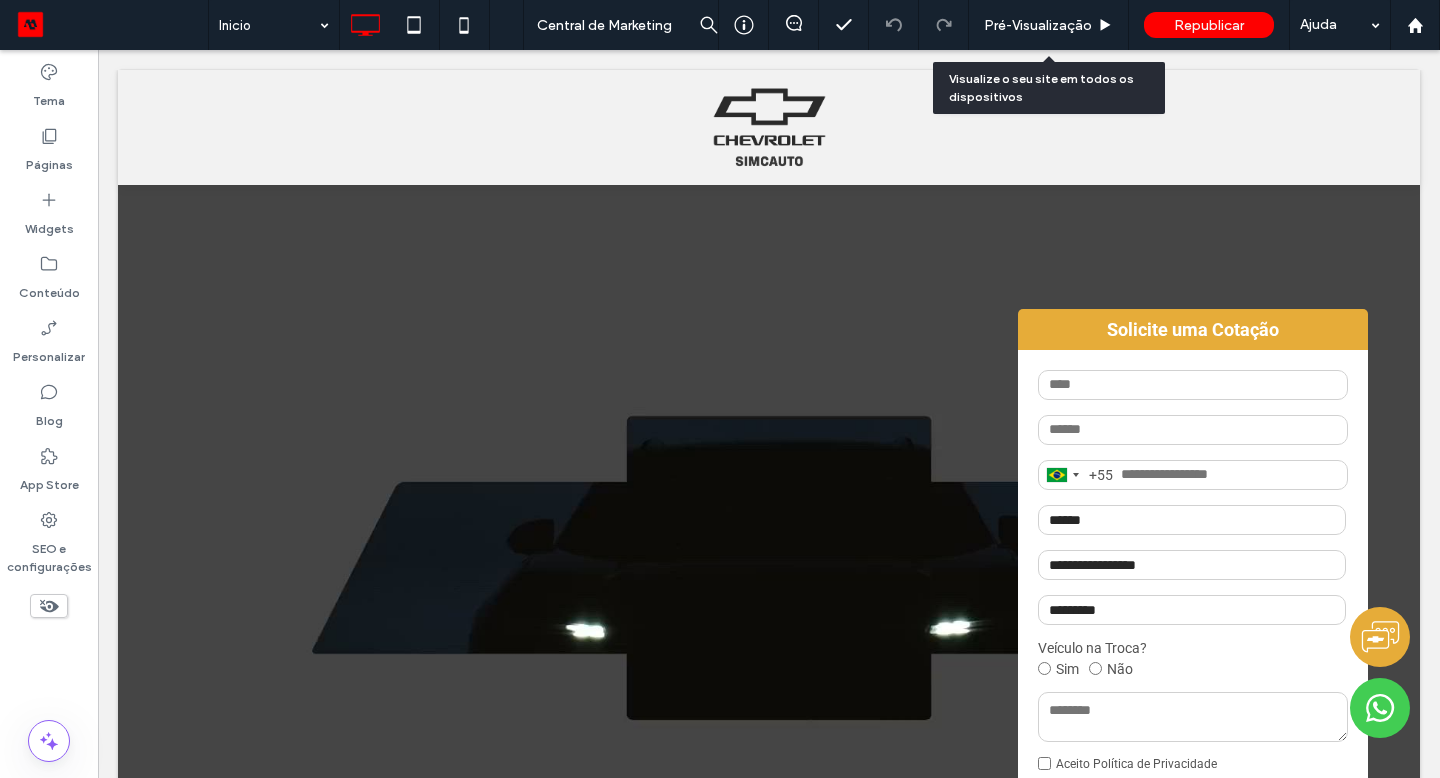click on "Pré-Visualizaçāo" at bounding box center (1038, 25) 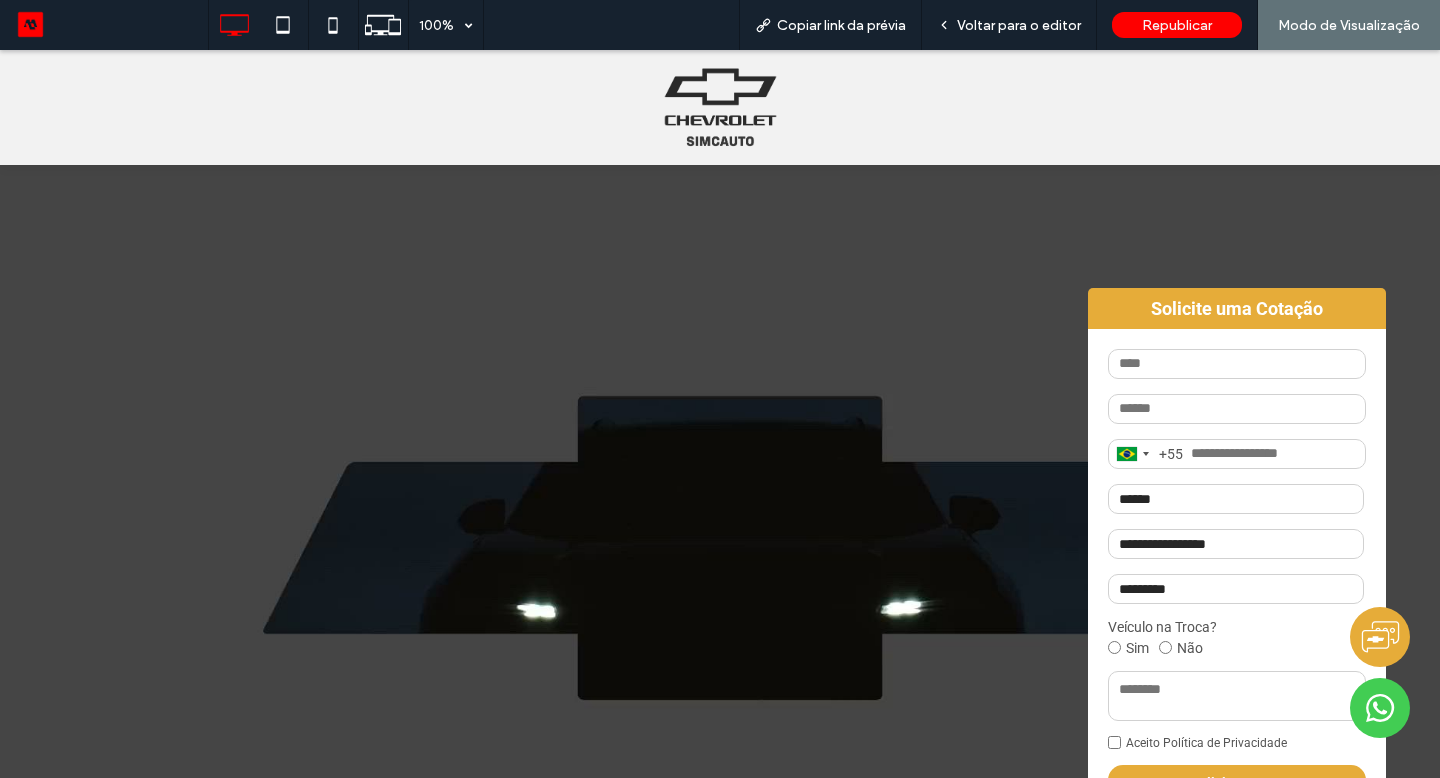click at bounding box center (1237, 364) 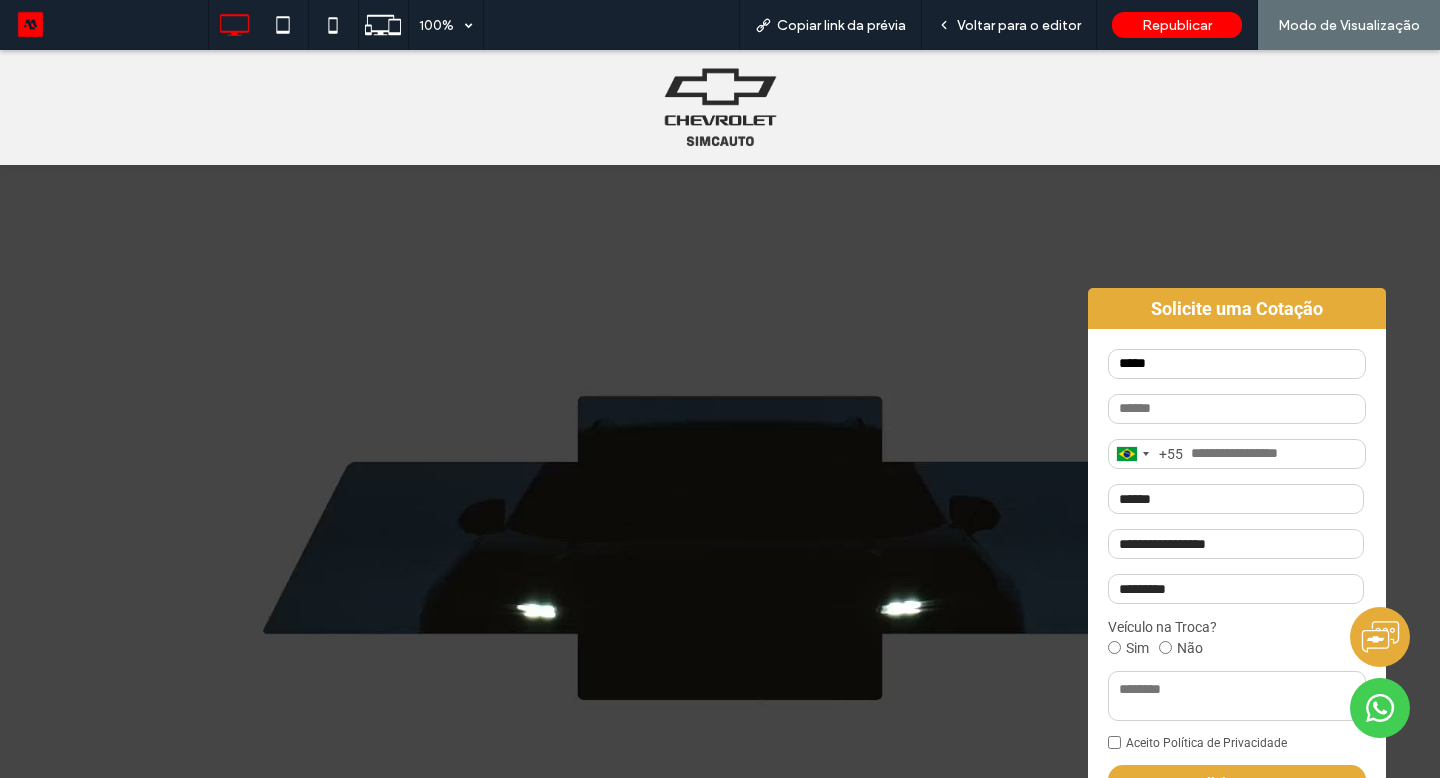 type on "*****" 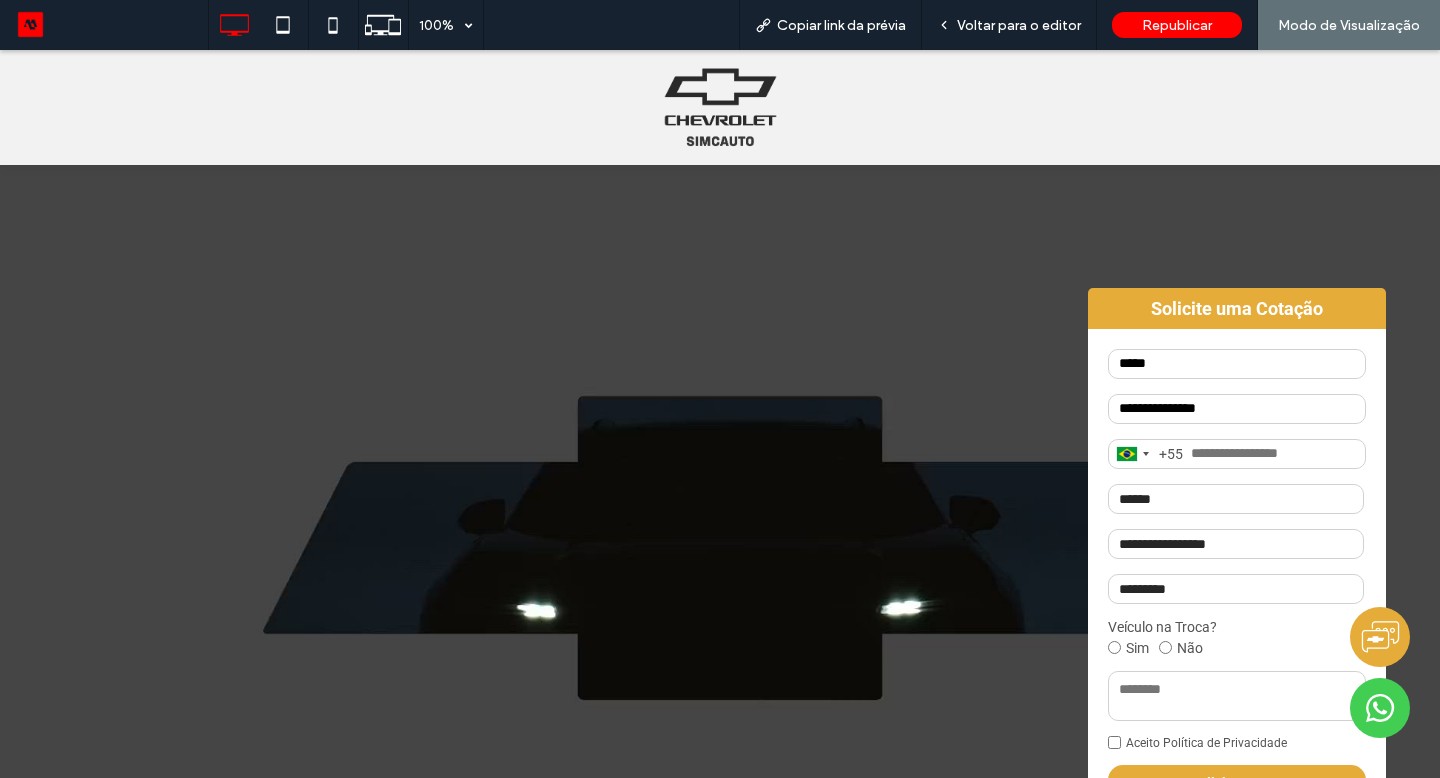 click at bounding box center (1237, 454) 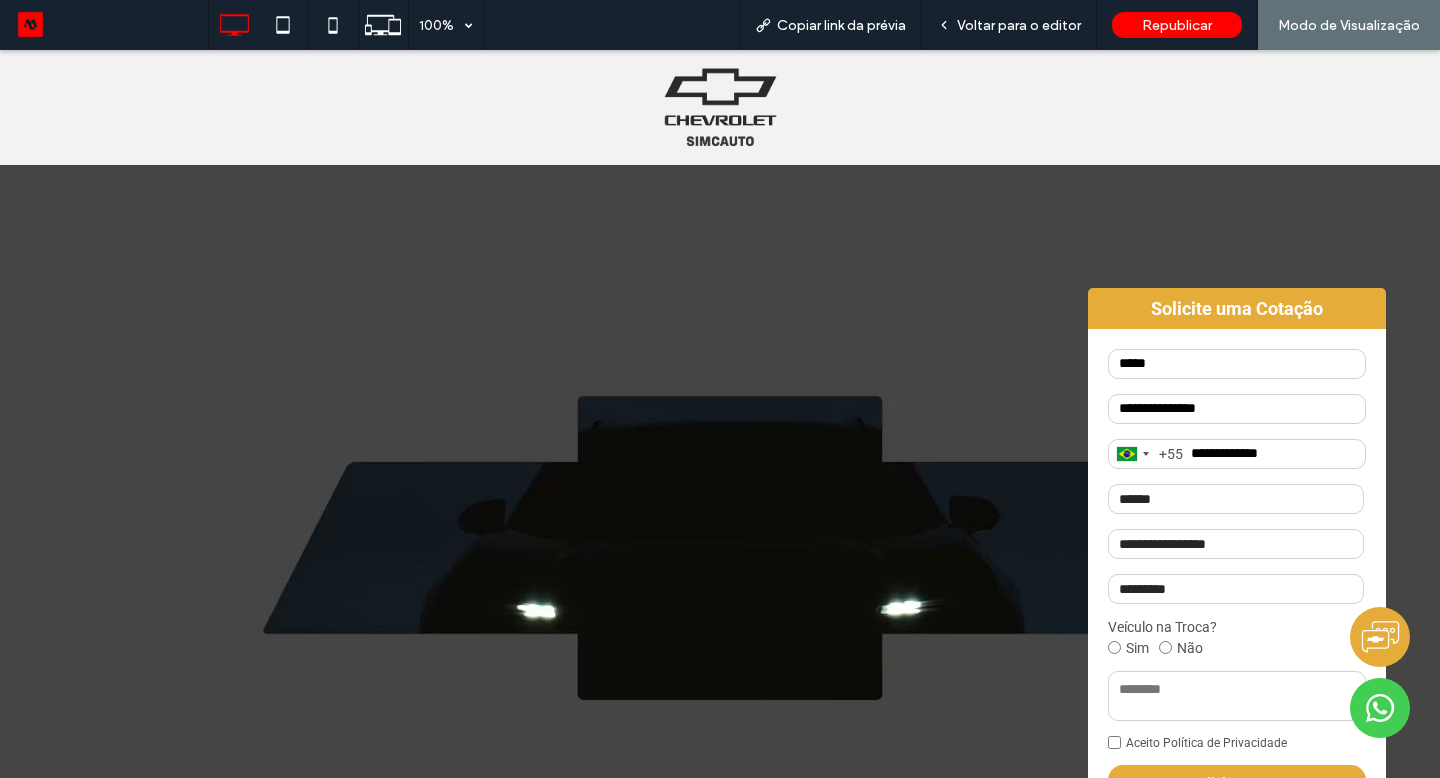 type on "**********" 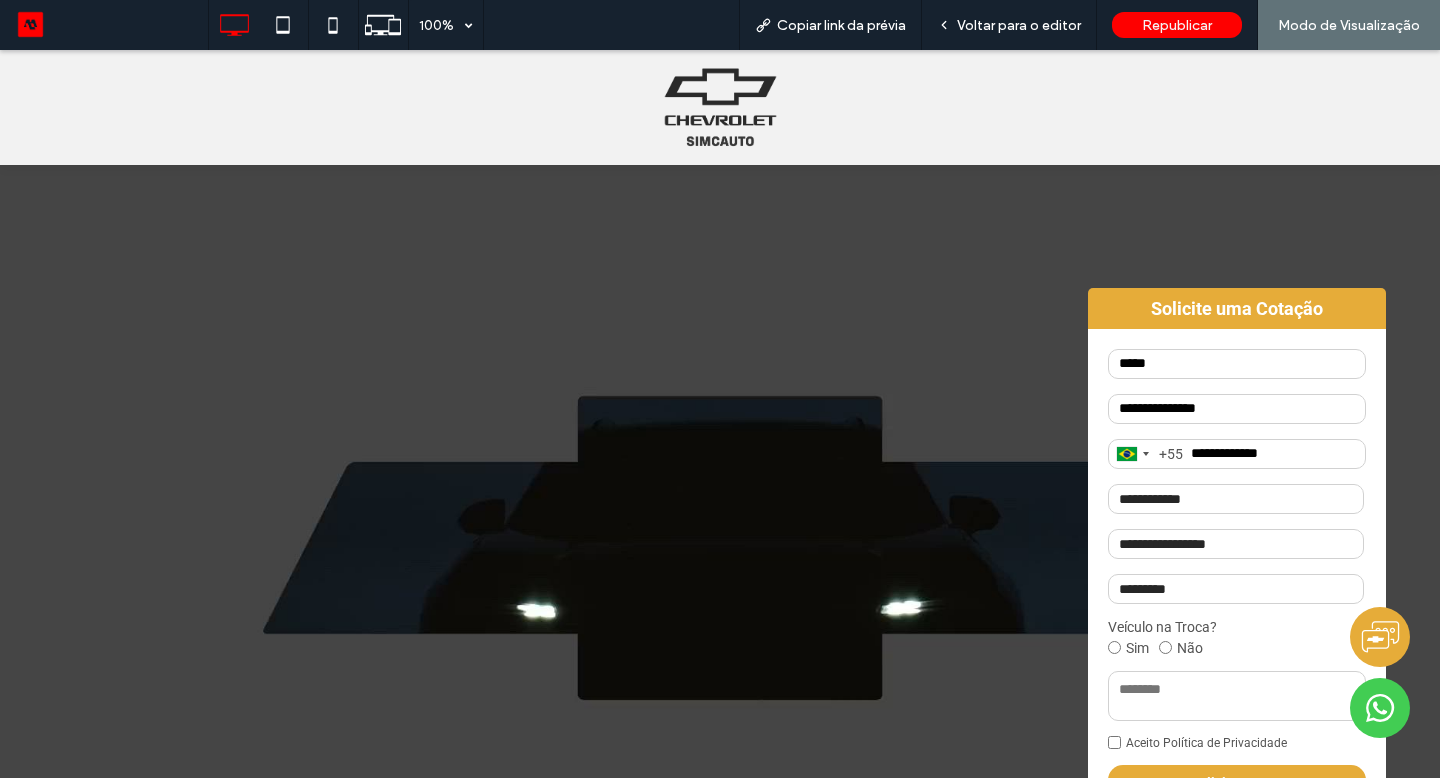 click on "**********" at bounding box center [1236, 544] 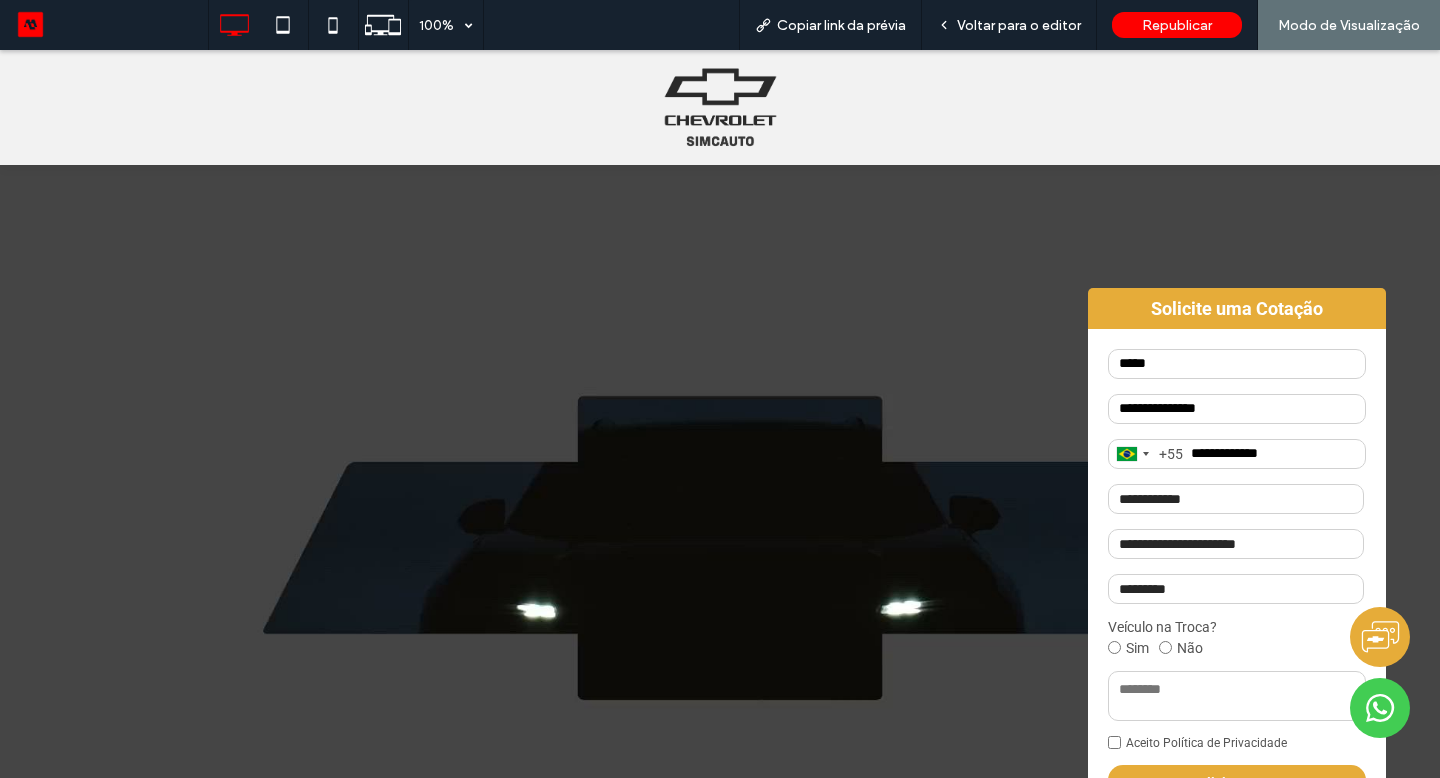 click on "**********" at bounding box center [1236, 589] 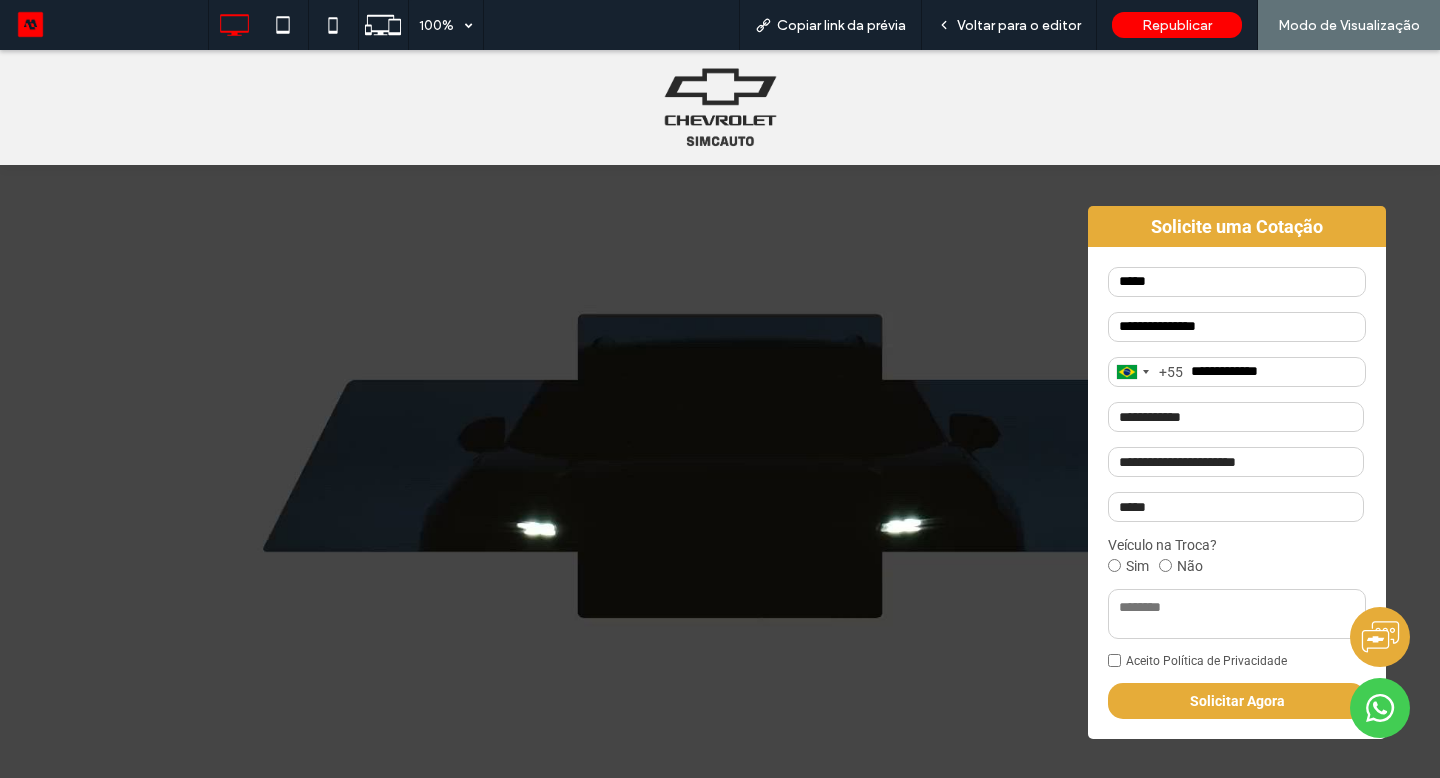 scroll, scrollTop: 192, scrollLeft: 0, axis: vertical 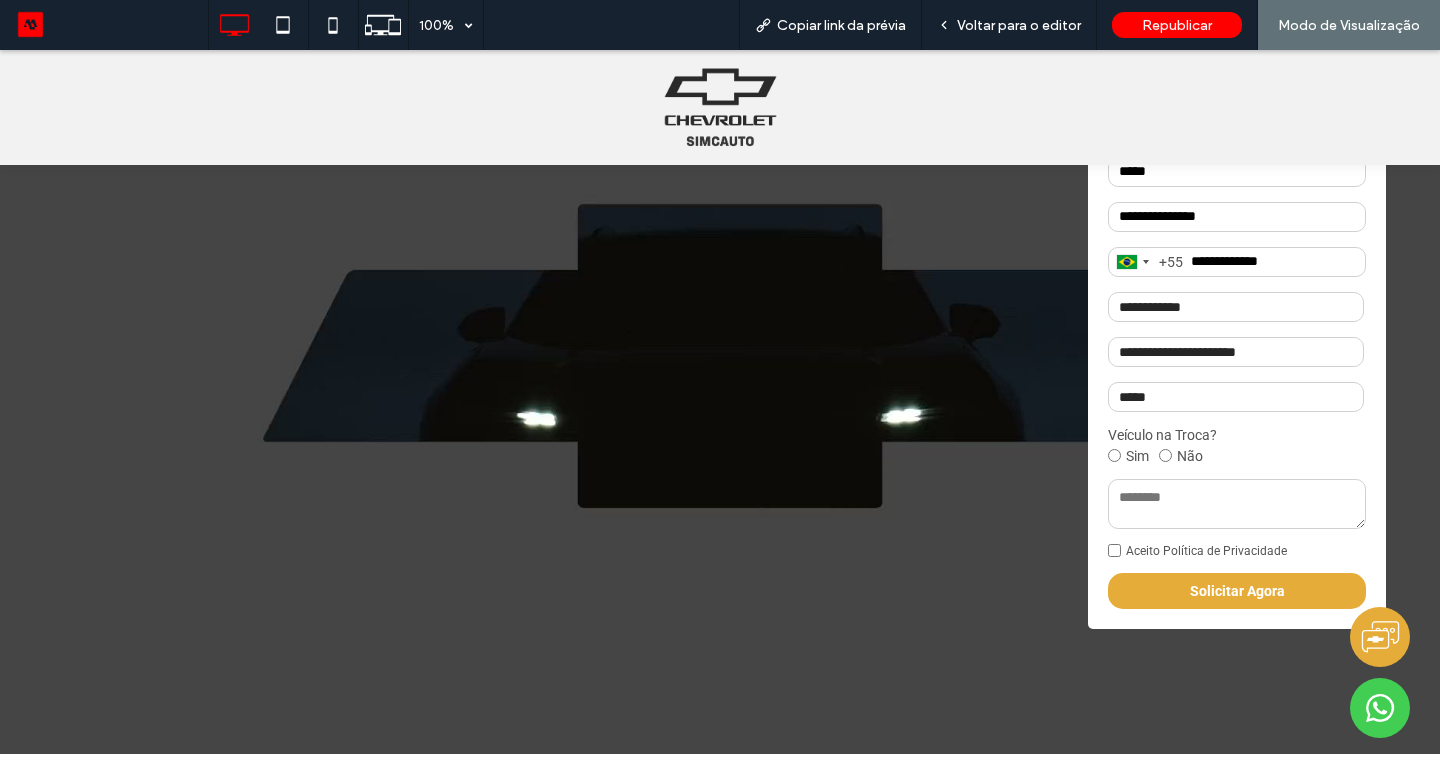 click on "[COUNTRY_CODE] [COUNTRY_CODE] 244 results found Afghanistan +93 Albania +355 Algeria +213 American Samoa +1 Andorra +376 Angola +244 Anguilla +1 Antigua & Barbuda +1 Argentina +54 Armenia +374 Aruba +297 Ascension Island +247 Australia +61 Austria +43 Azerbaijan +994 Bahamas +1 Bahrain +973 Bangladesh +880 Barbados +1 Belarus +375 Belgium +32 Belize +501 Benin +229 Bermuda +1 Bhutan +975 Bolivia +591 Bosnia & Herzegovina +387 Botswana +267 Brazil +55 British Indian Ocean Territory +246 British Virgin Islands +1 Brunei +673 Bulgaria +359 Burkina Faso +226 Burundi +257 Cambodia +855 Cameroon +237 Canada +1 Cape Verde +238 Caribbean Netherlands +599 Cayman Islands +1 Central African Republic +236 Chad +235 Chile +56 China +86 Christmas Island +61 Cocos (Keeling) Islands +61 Colombia +57 Comoros +269 Congo - Brazzaville +242 Congo - Kinshasa +243 Cook Islands +682 Costa Rica +506 Croatia +385 Cuba +53 Curaçao +599 Cyprus +357 Czechia +420 Côte d’Ivoire +225 Denmark +45 Djibouti +253 Dominica +1 +1 +593" at bounding box center (1237, 383) 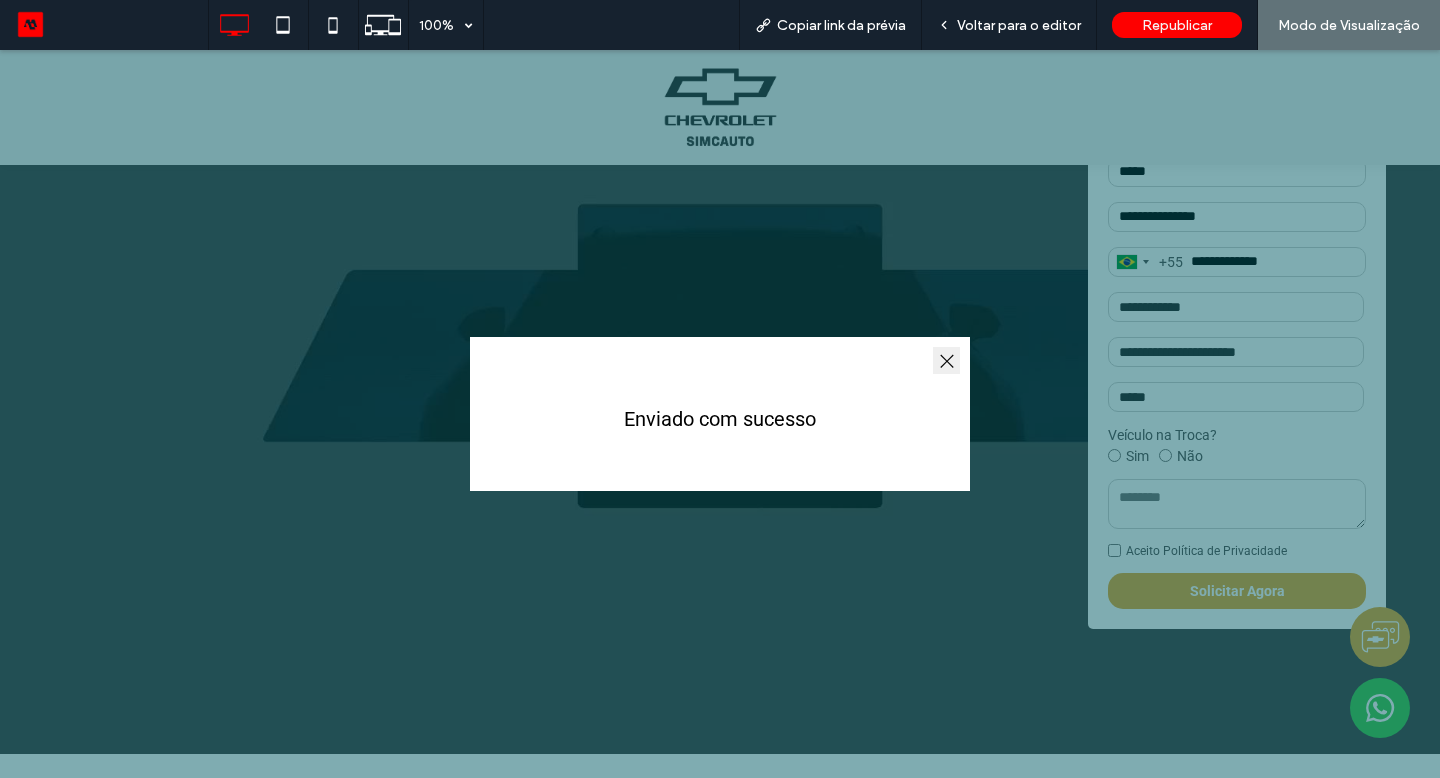 click at bounding box center [946, 360] 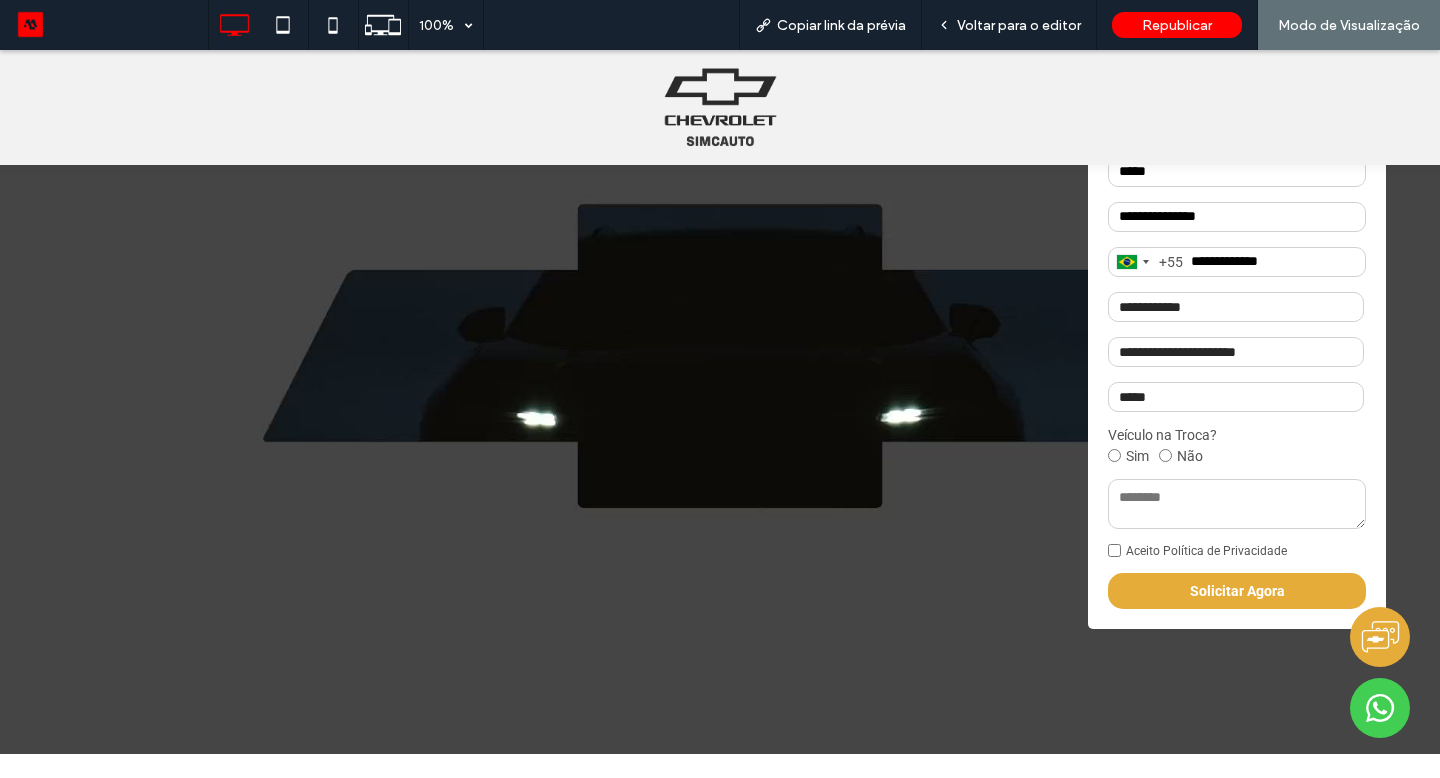click 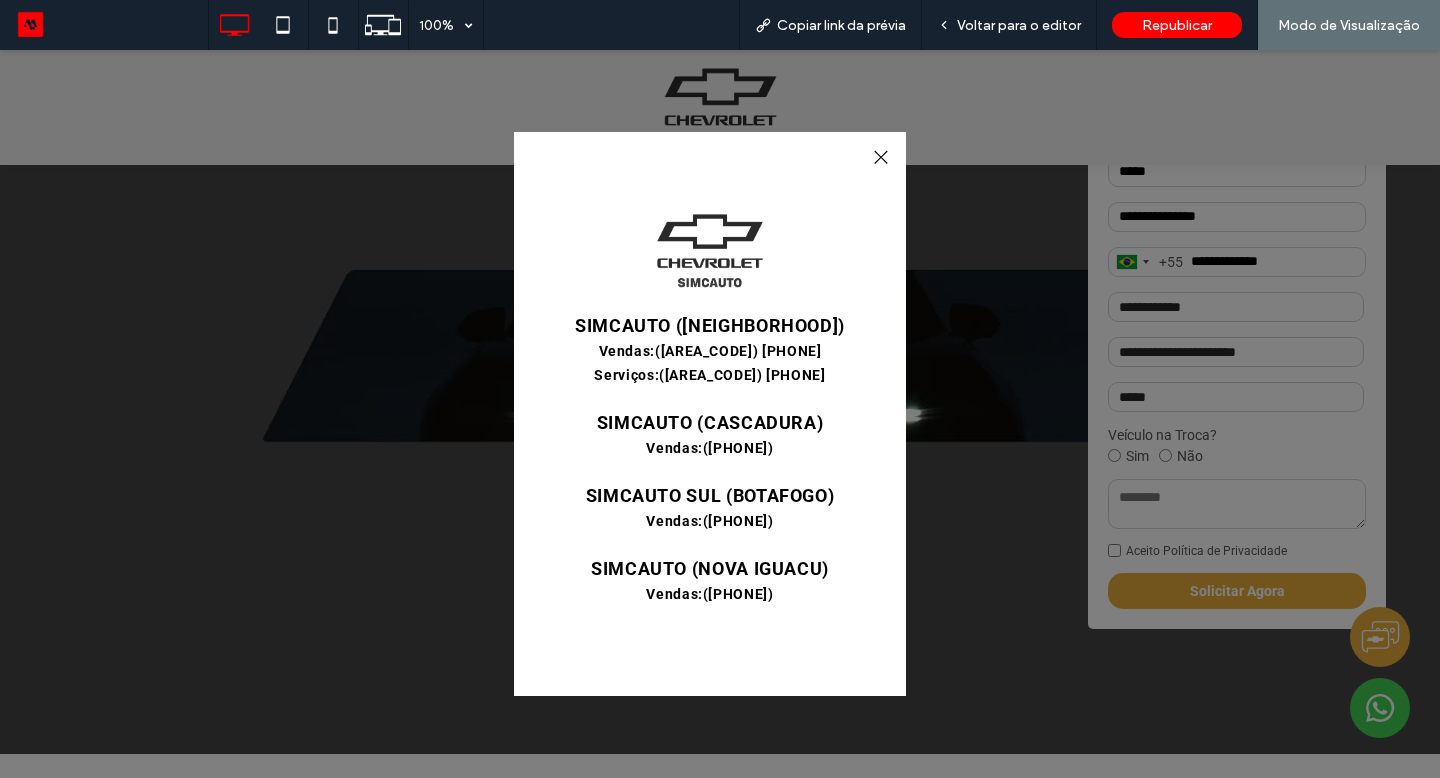 click at bounding box center [880, 157] 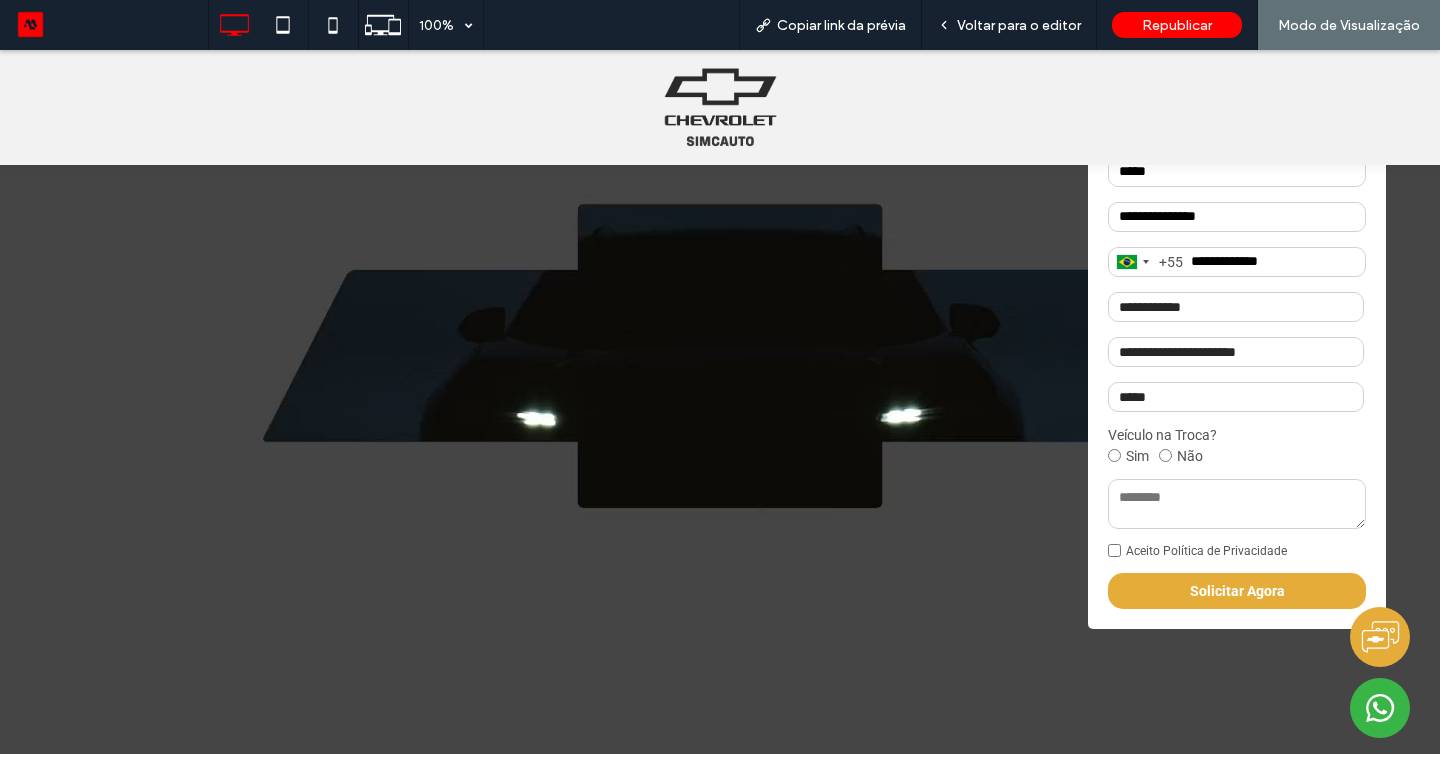 click at bounding box center (1380, 708) 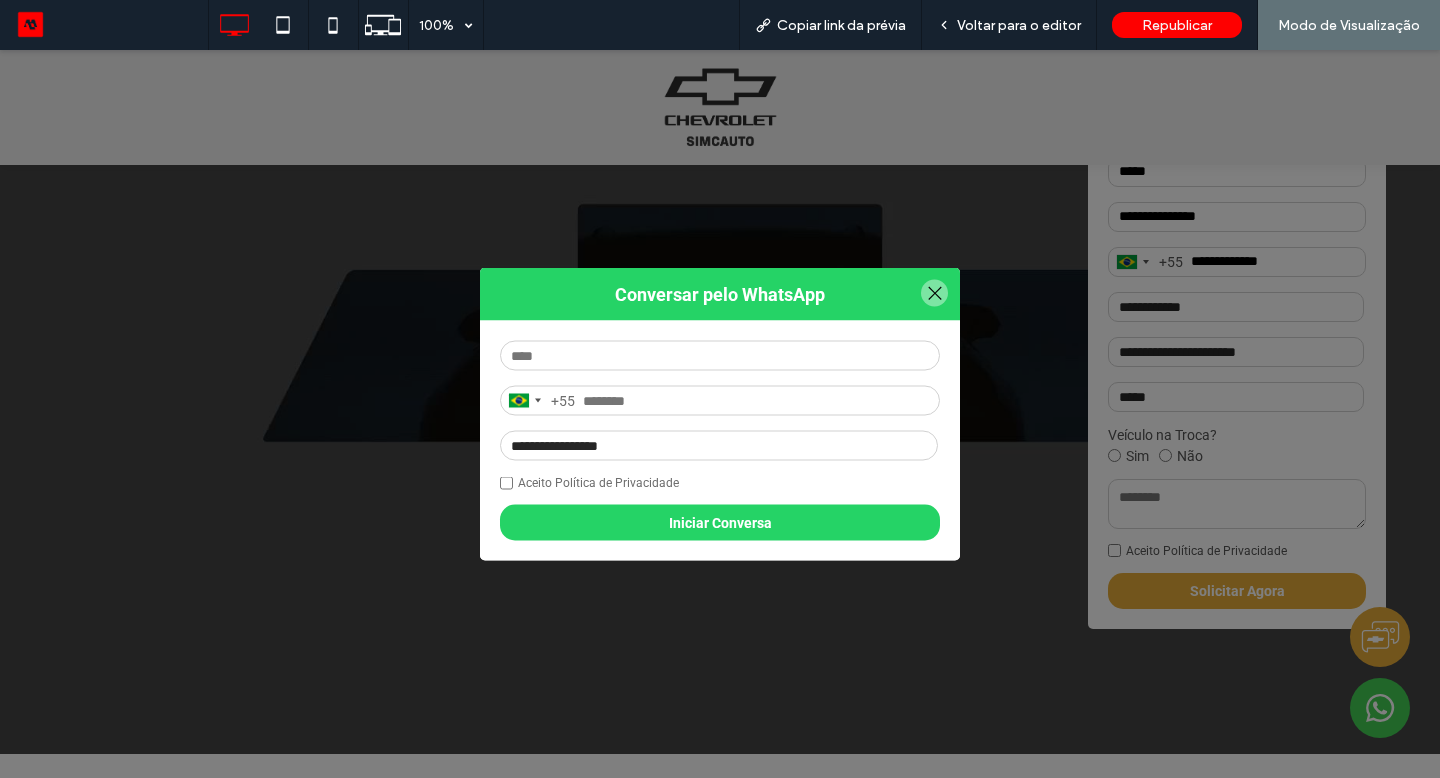 drag, startPoint x: 1348, startPoint y: 704, endPoint x: 621, endPoint y: 377, distance: 797.1562 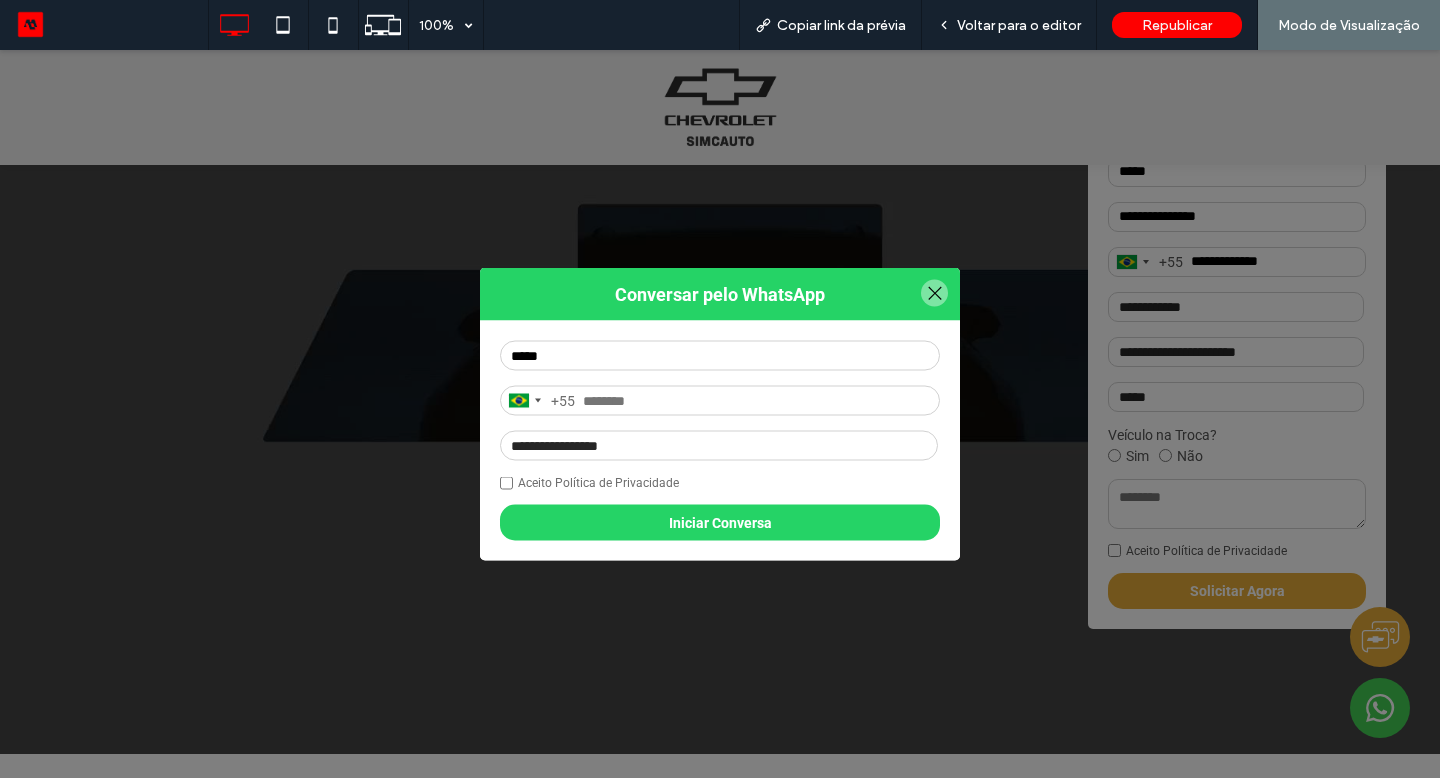 type on "*****" 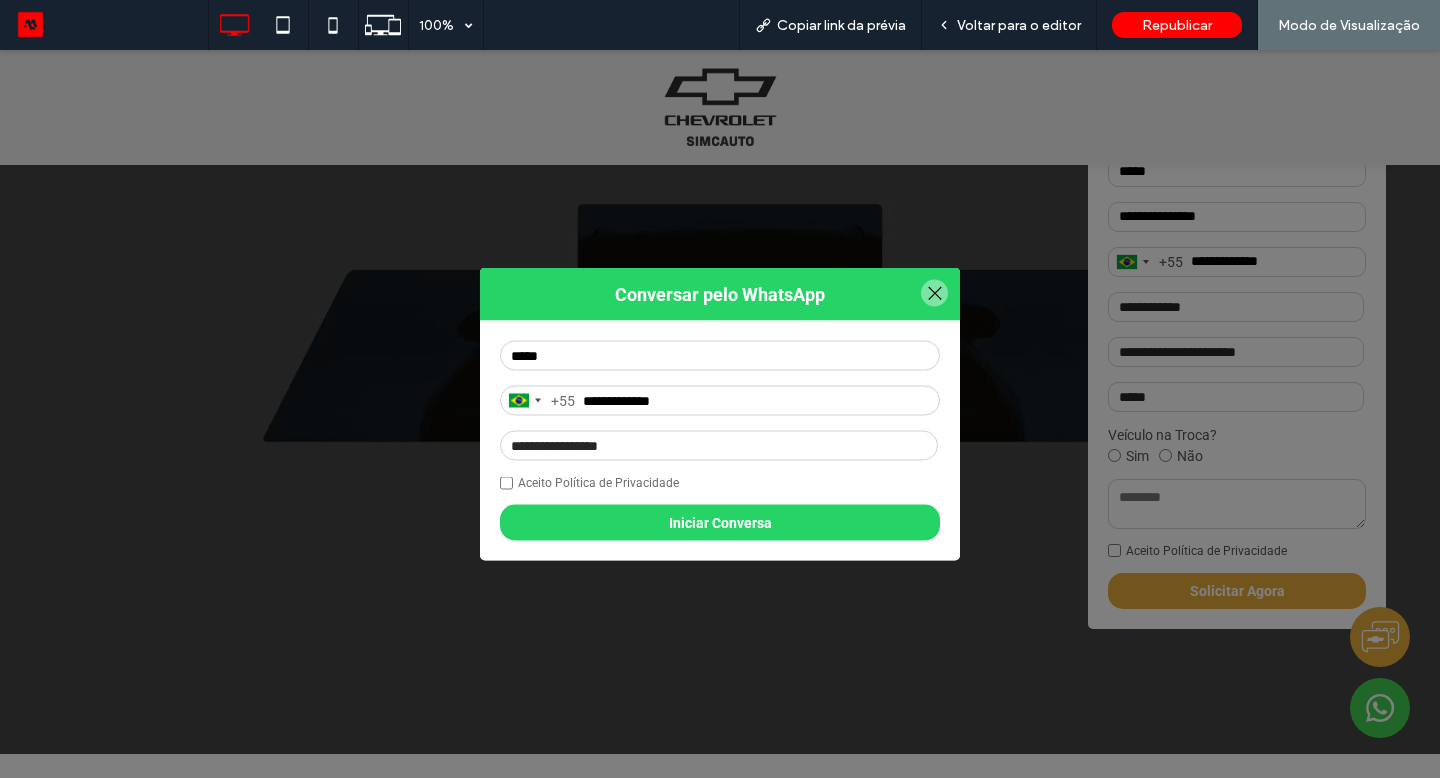 type on "**********" 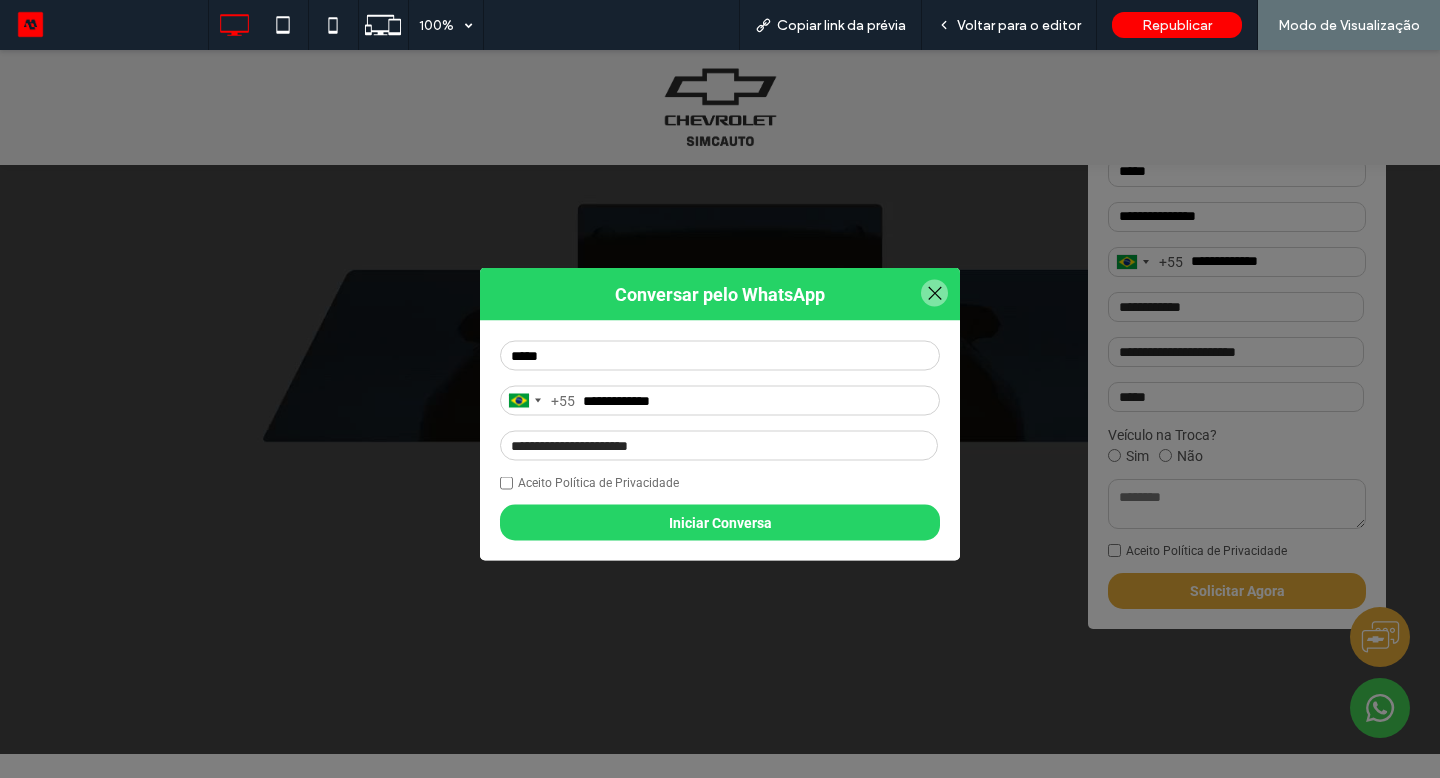 click on "Iniciar Conversa" at bounding box center (720, 523) 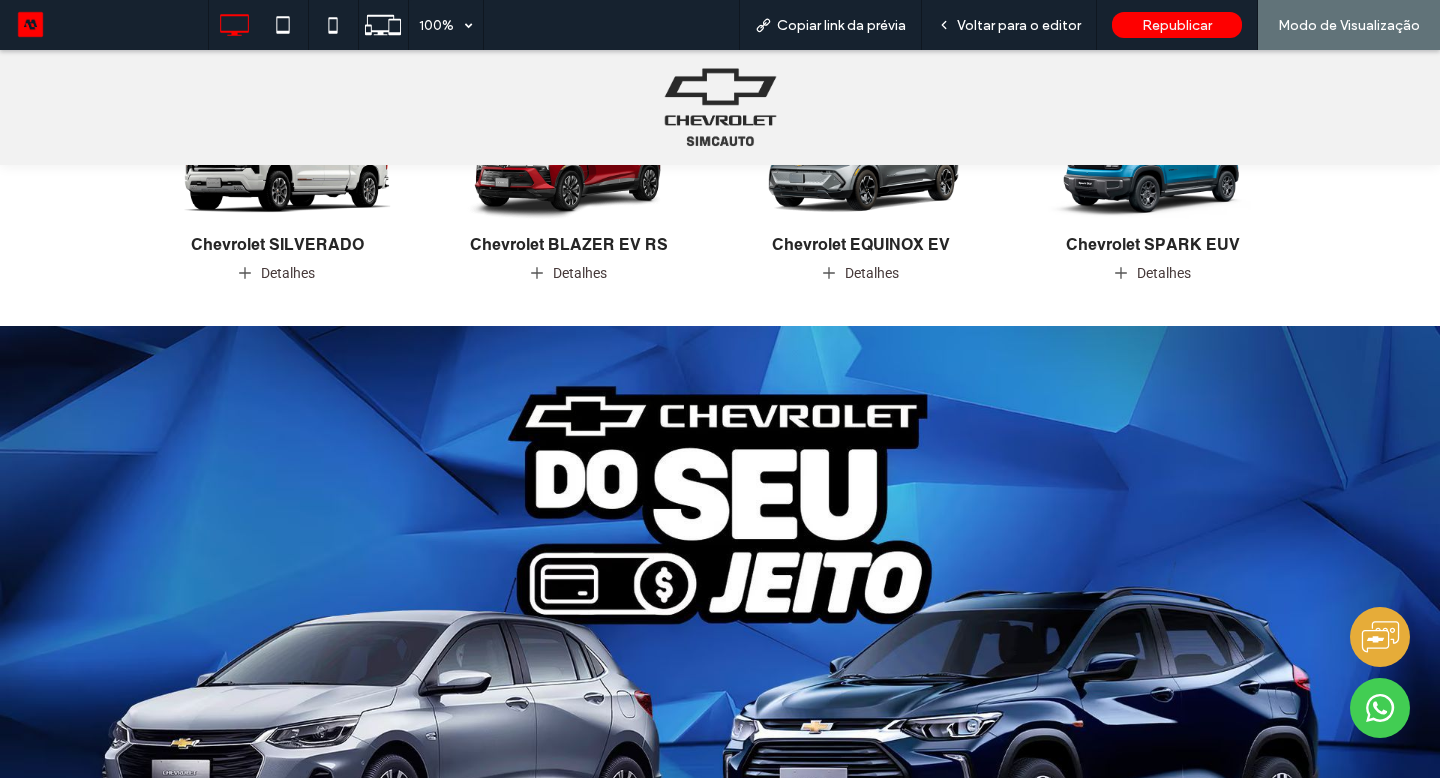 scroll, scrollTop: 1154, scrollLeft: 0, axis: vertical 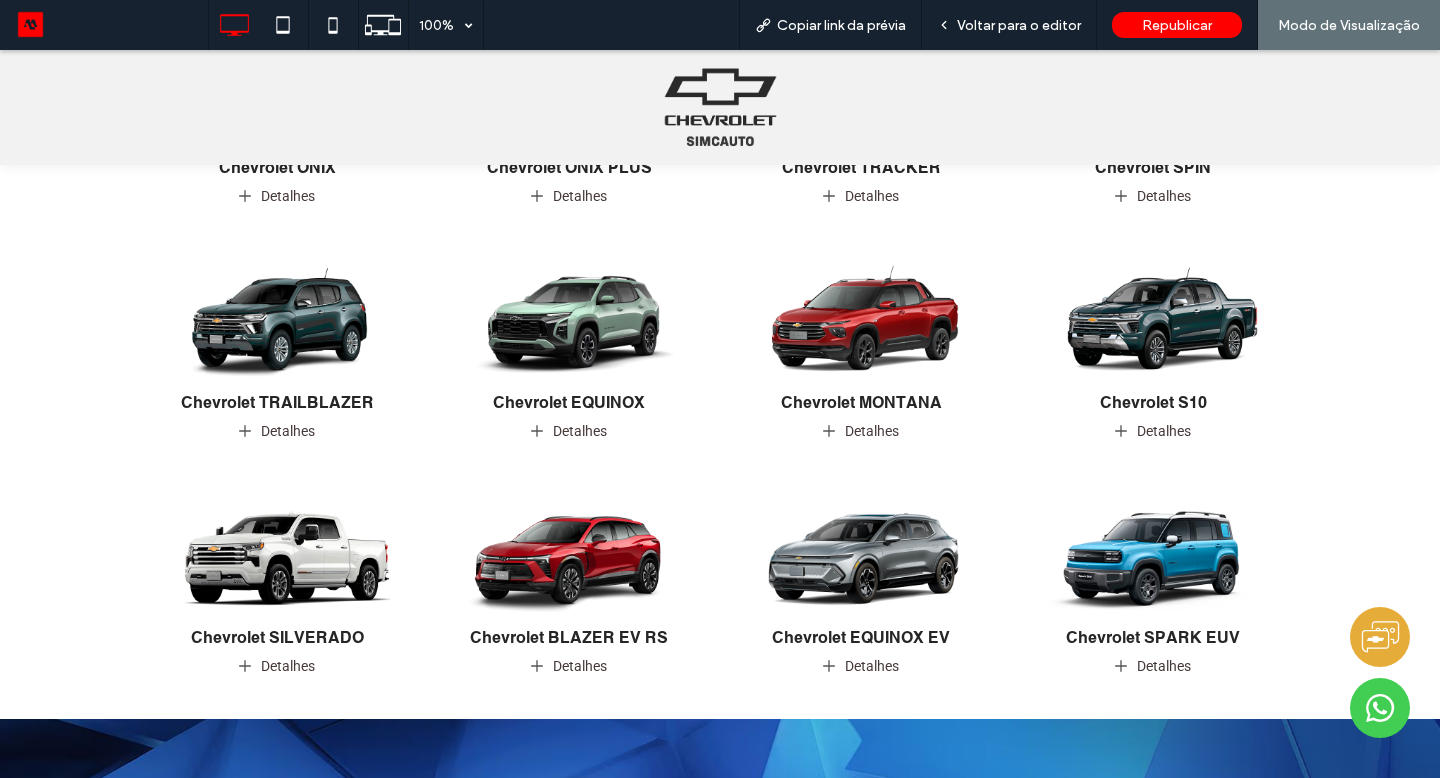 click at bounding box center [277, 302] 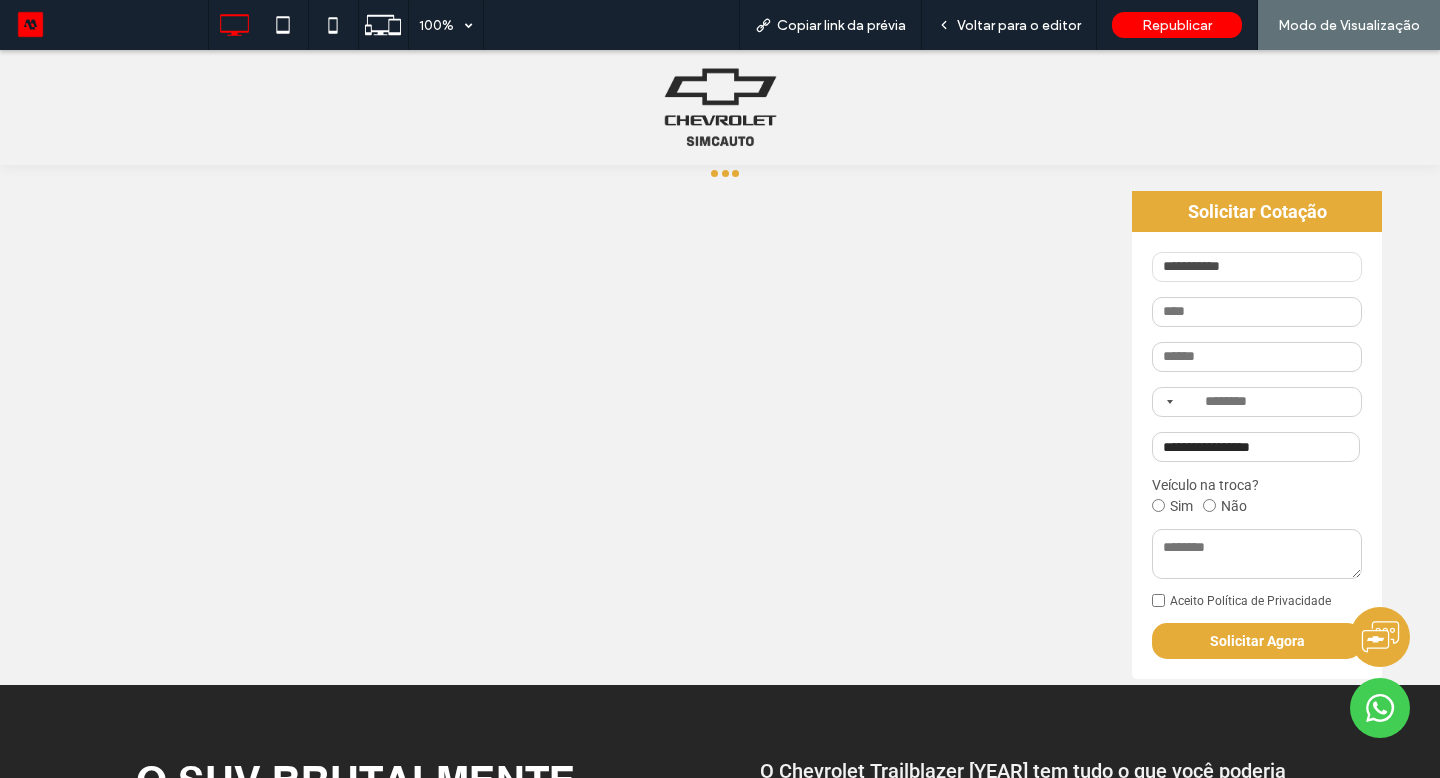 scroll, scrollTop: 0, scrollLeft: 0, axis: both 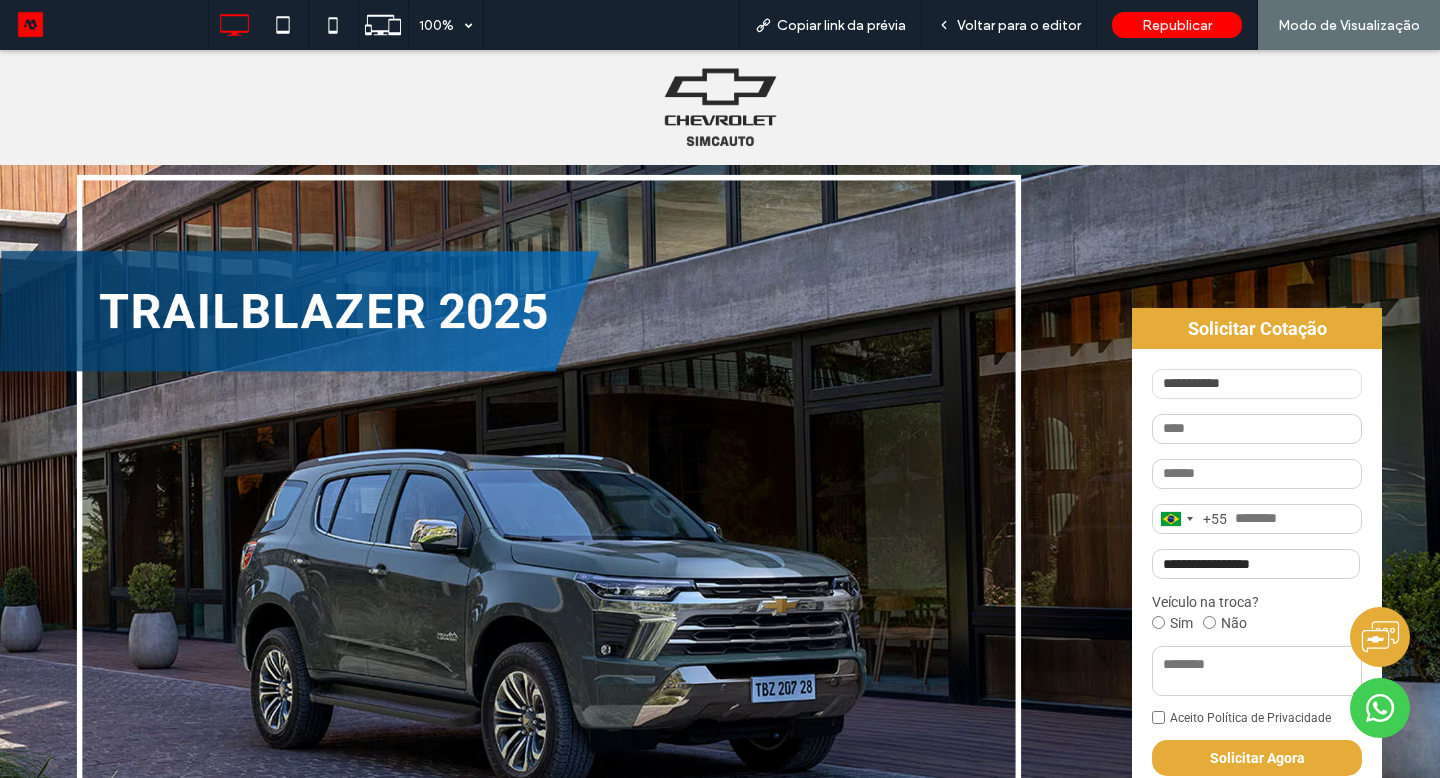 click on "**********" at bounding box center (1257, 552) 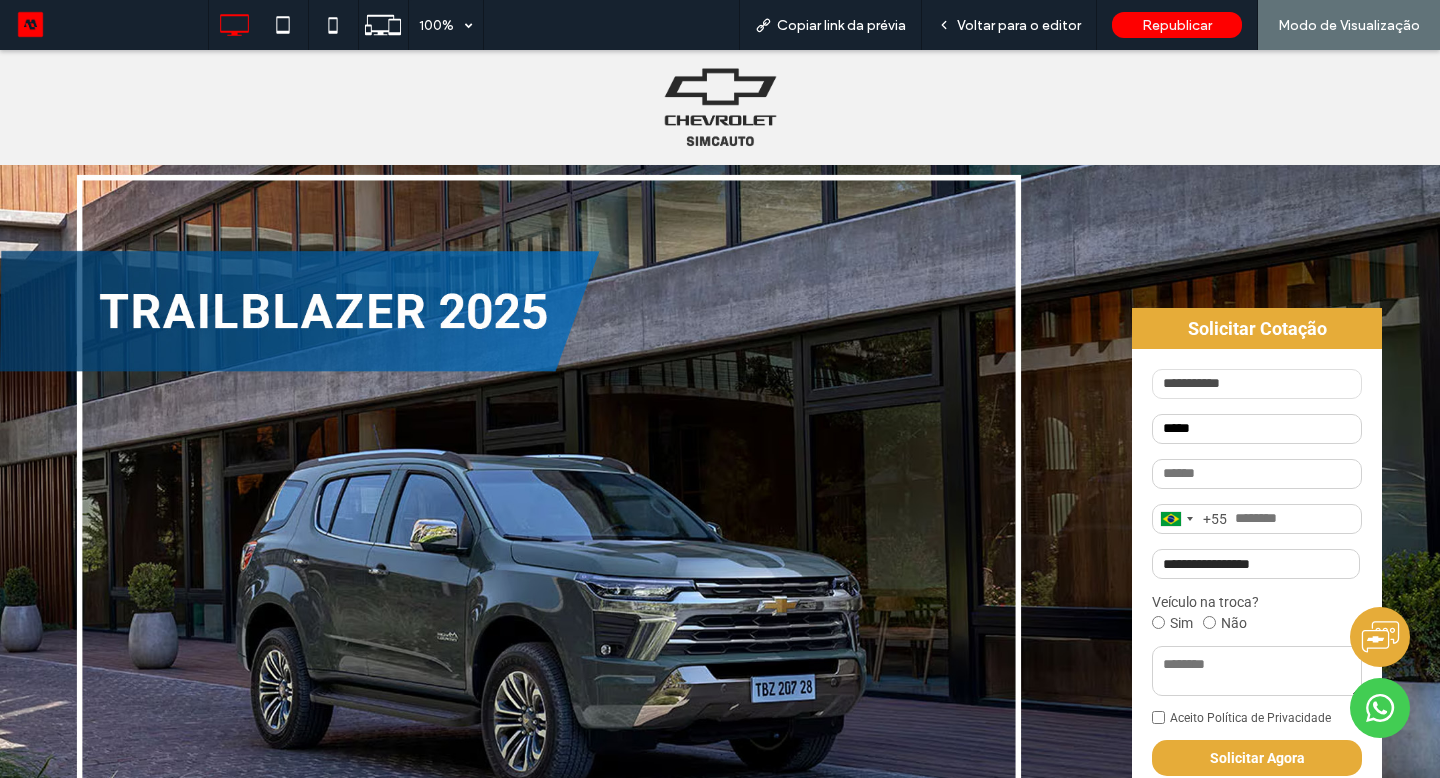 type on "*****" 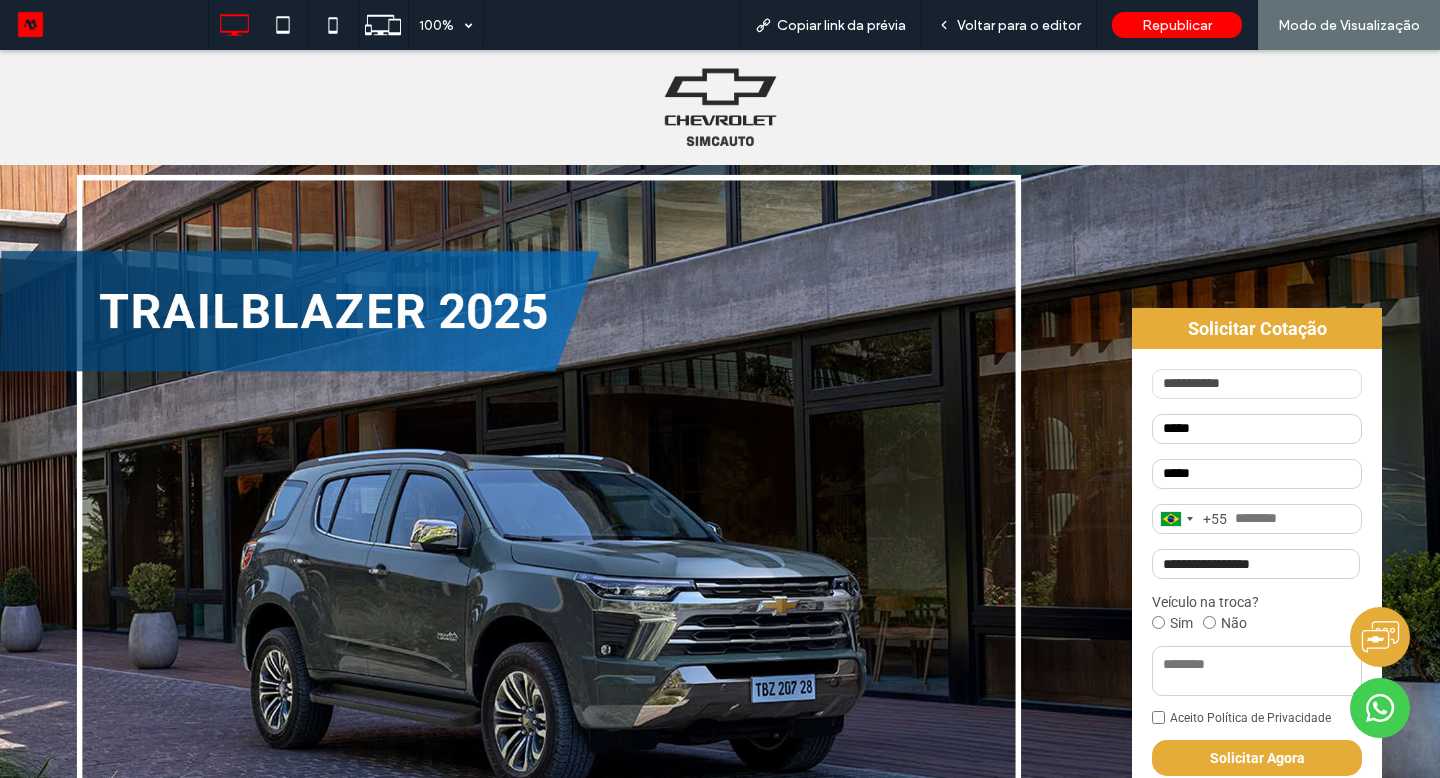 type on "**********" 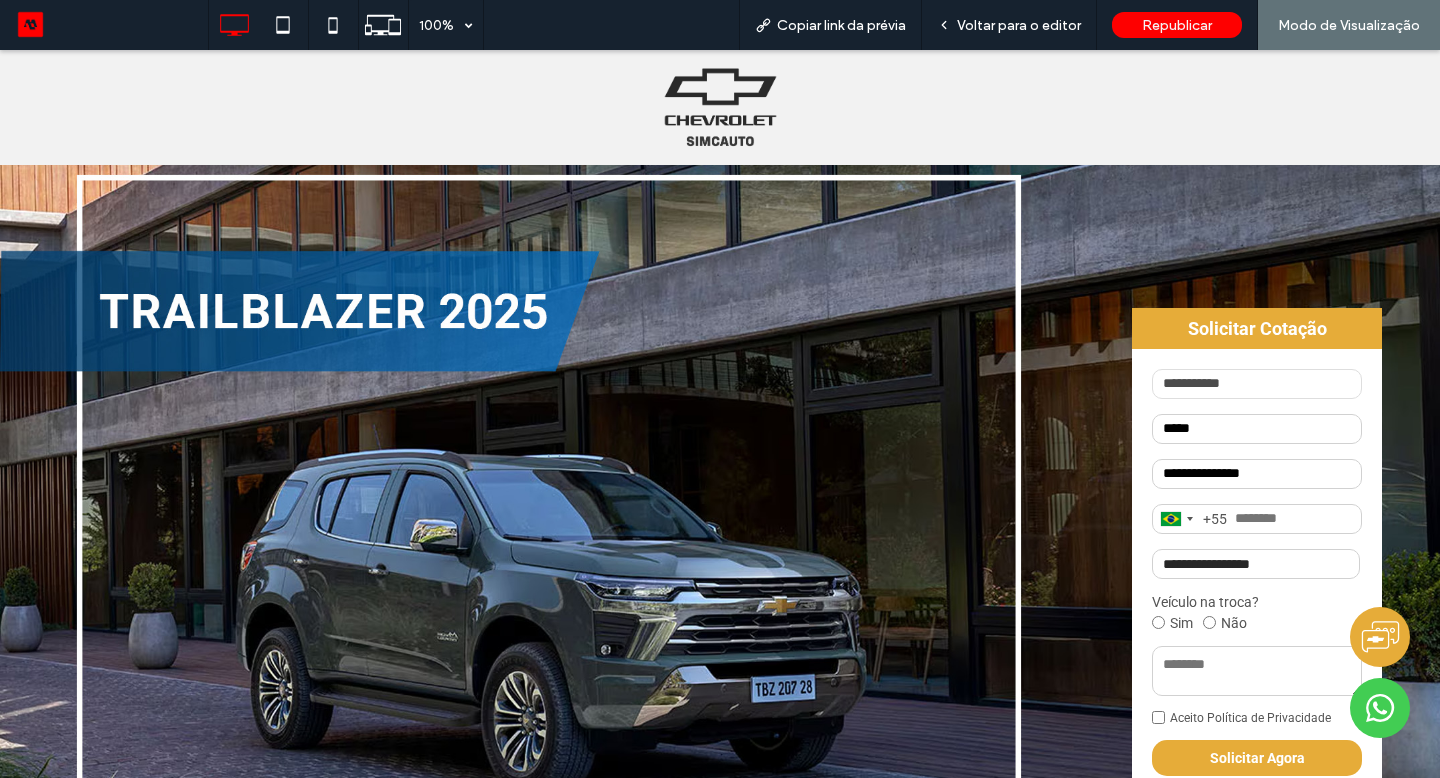 click at bounding box center [1257, 519] 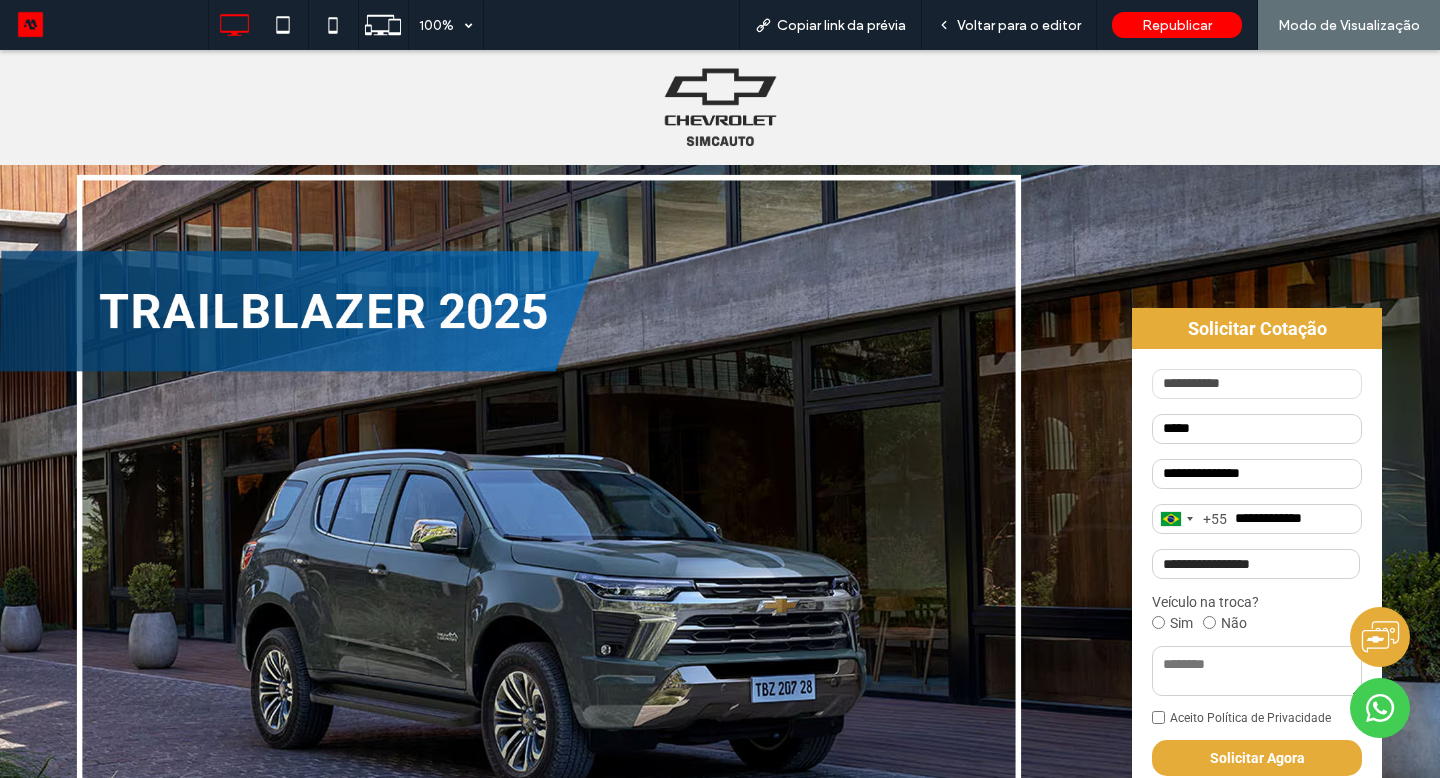 type on "**********" 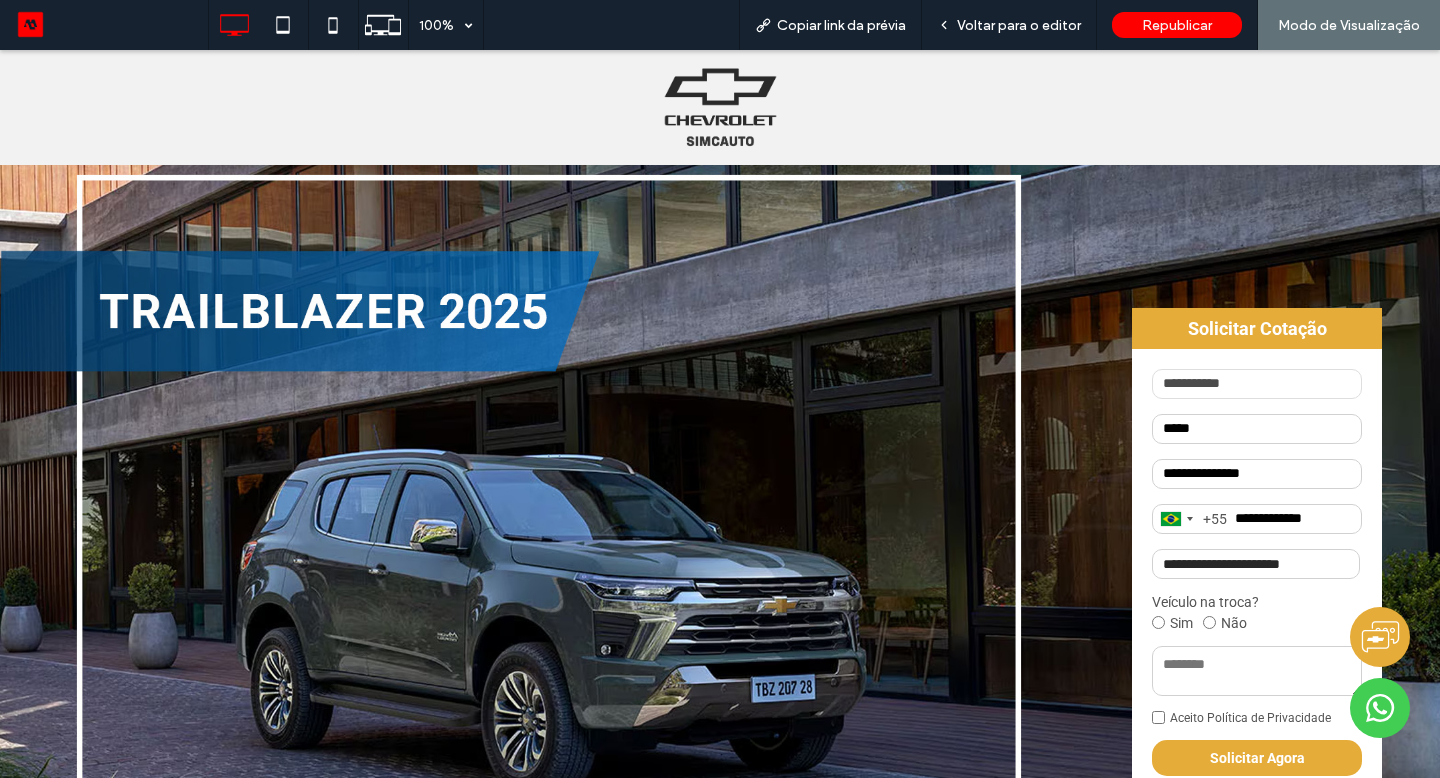 click on "Sim" at bounding box center [1172, 623] 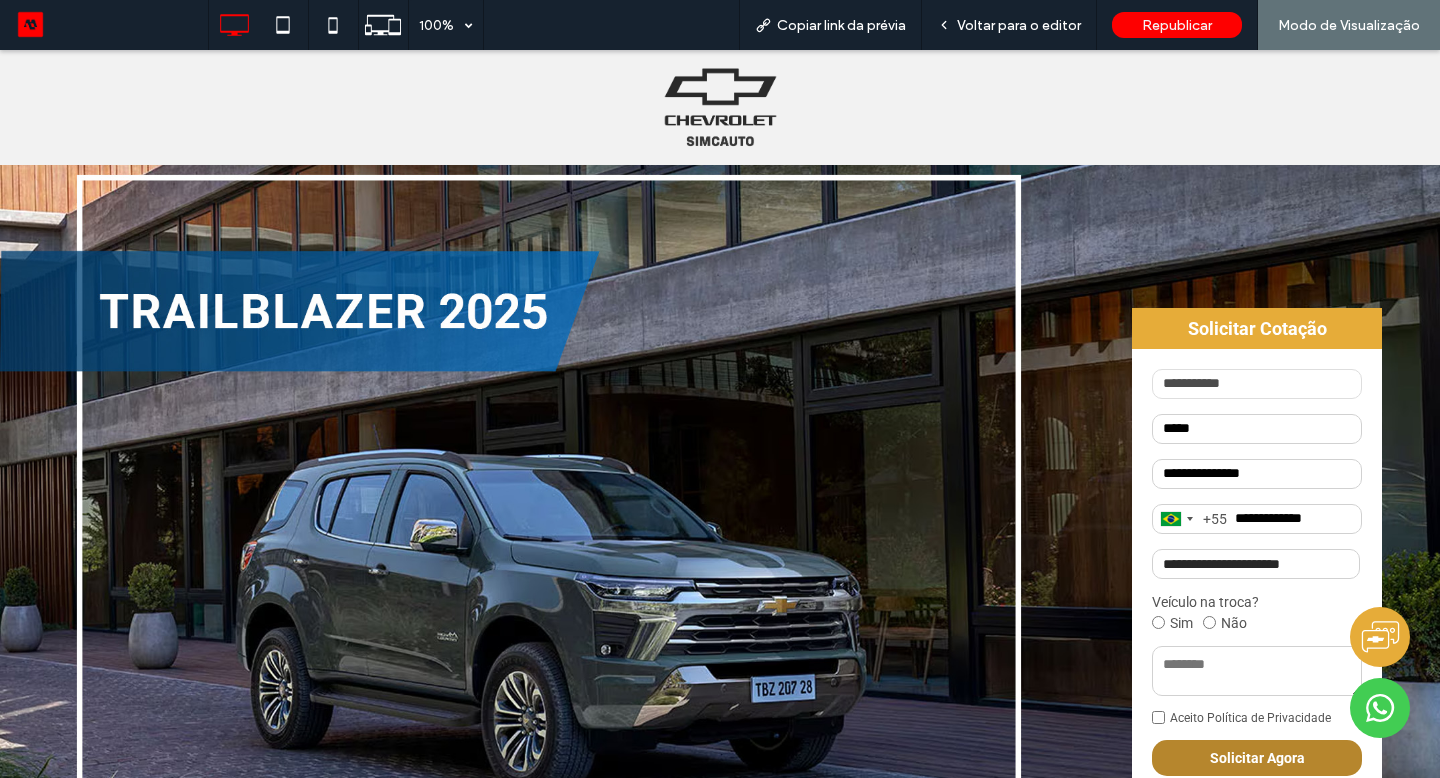 drag, startPoint x: 1156, startPoint y: 623, endPoint x: 1172, endPoint y: 738, distance: 116.10771 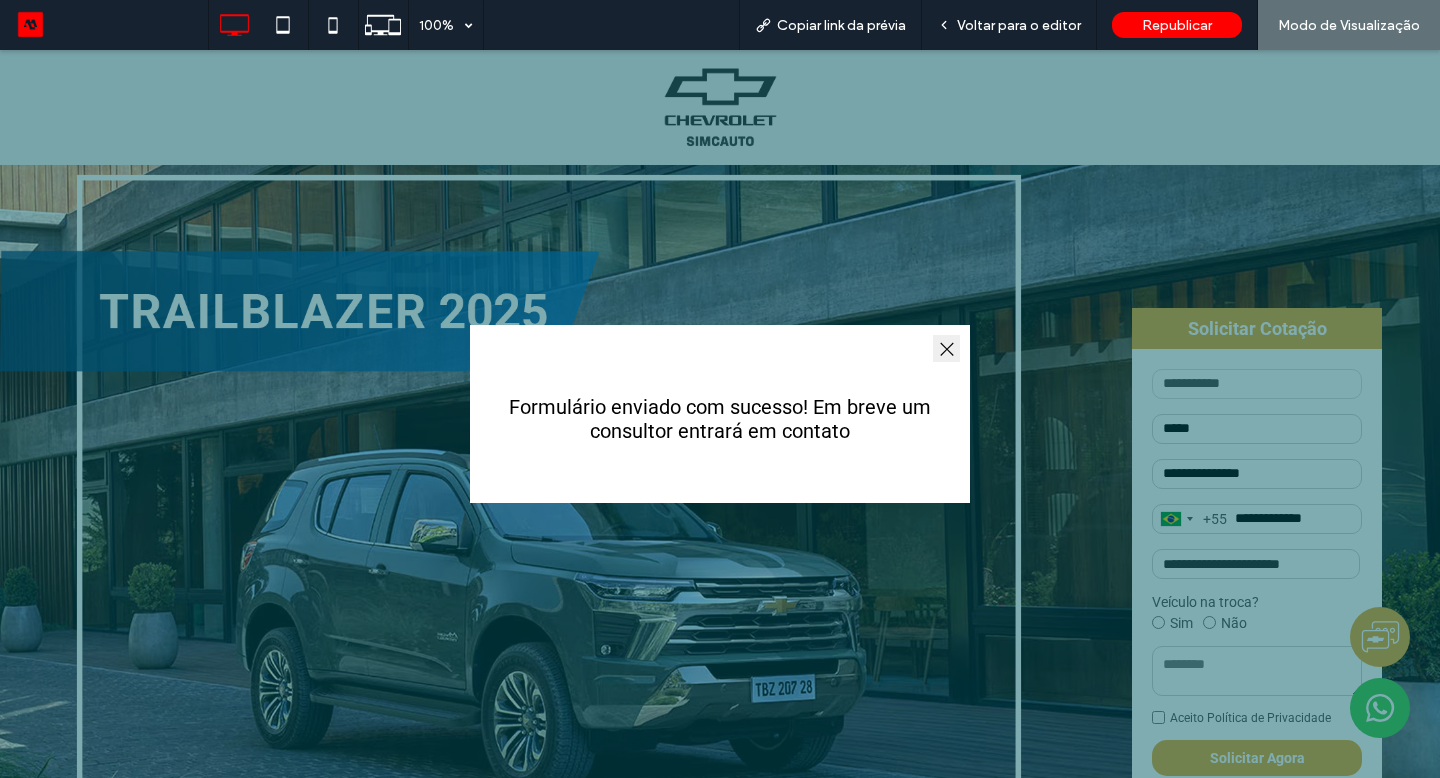 click at bounding box center [946, 348] 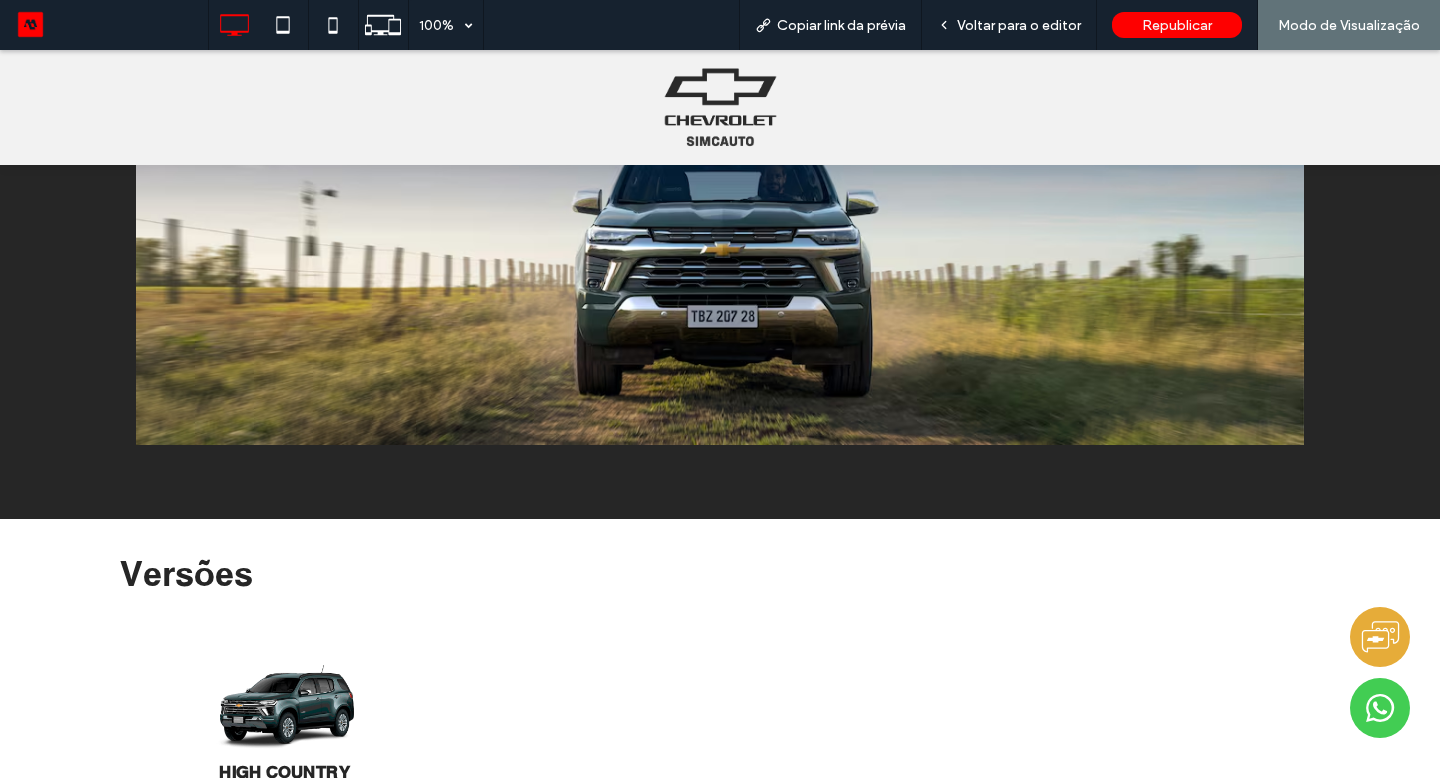 scroll, scrollTop: 3352, scrollLeft: 0, axis: vertical 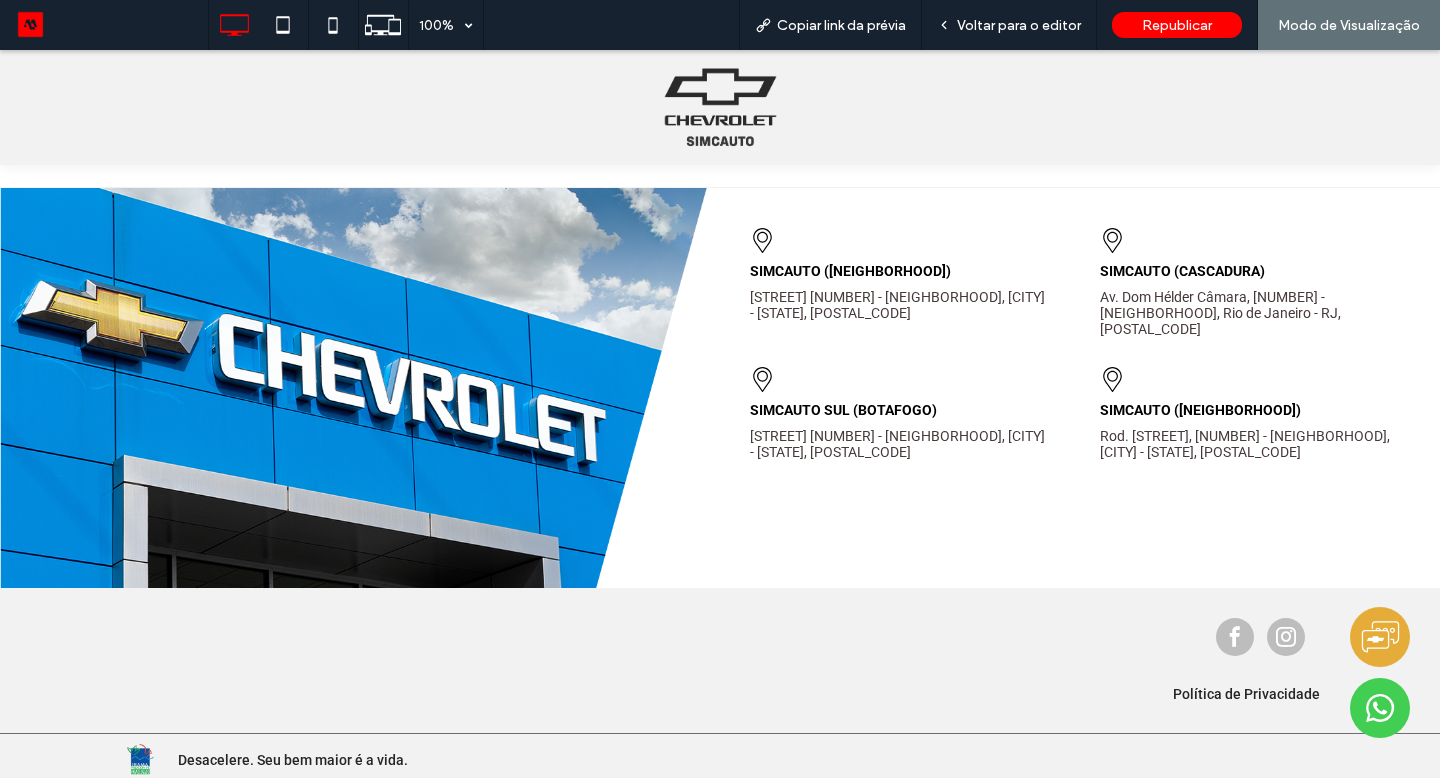 click at bounding box center [720, 107] 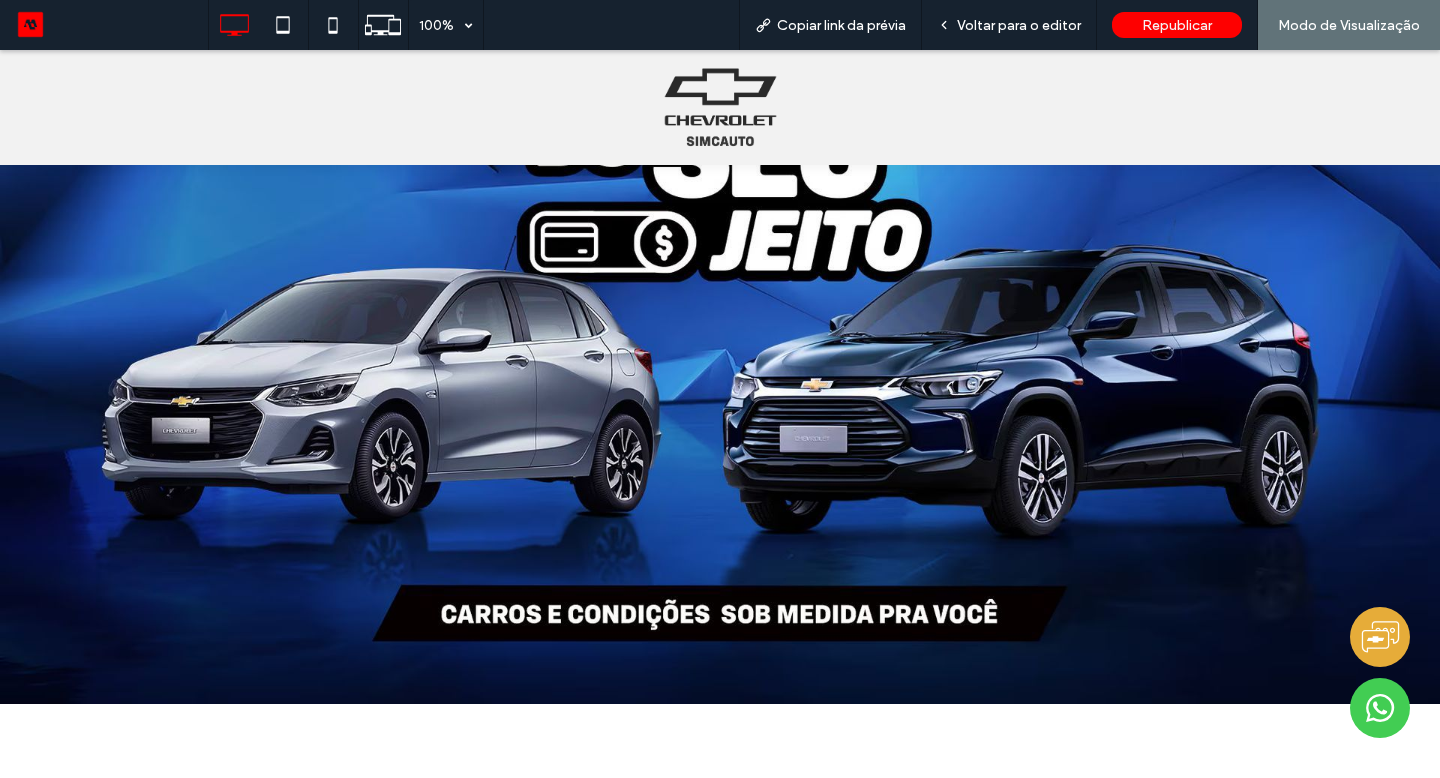 scroll, scrollTop: 1881, scrollLeft: 0, axis: vertical 